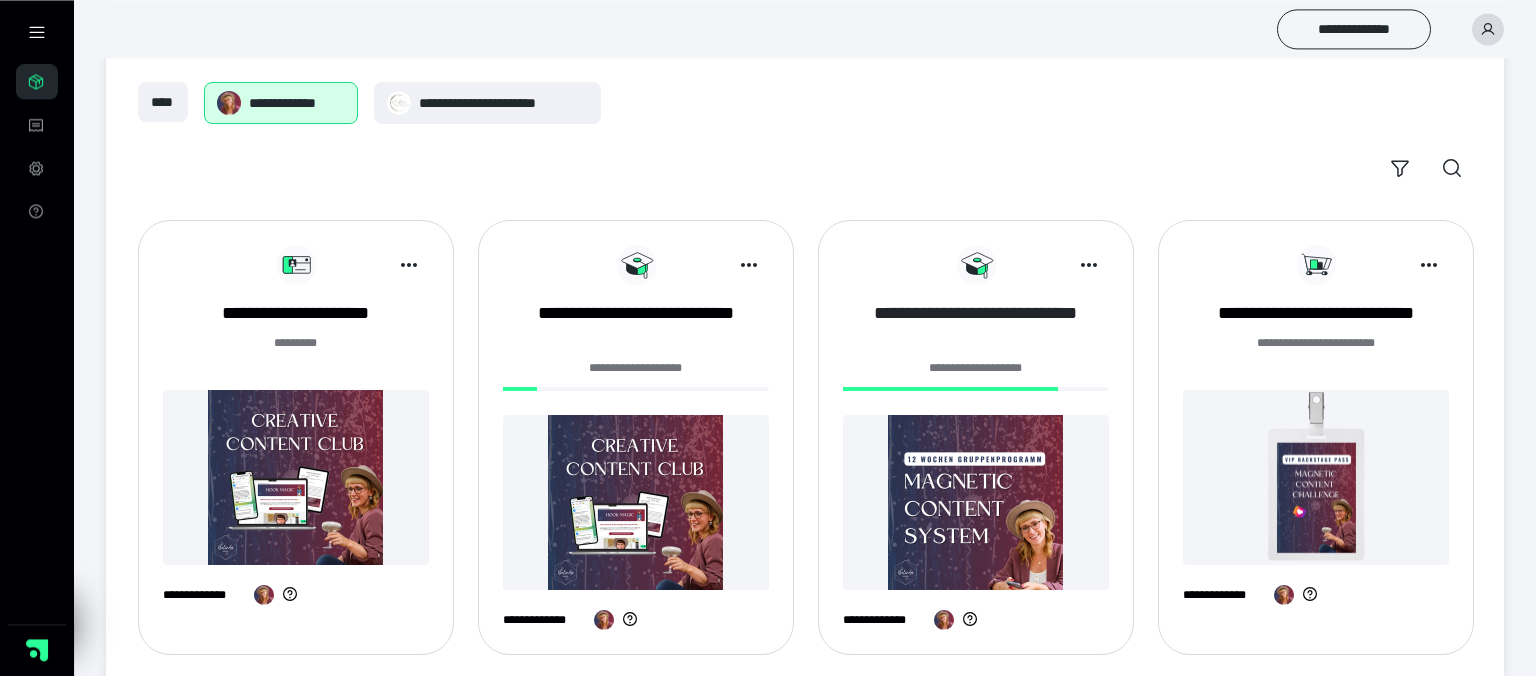 scroll, scrollTop: 130, scrollLeft: 0, axis: vertical 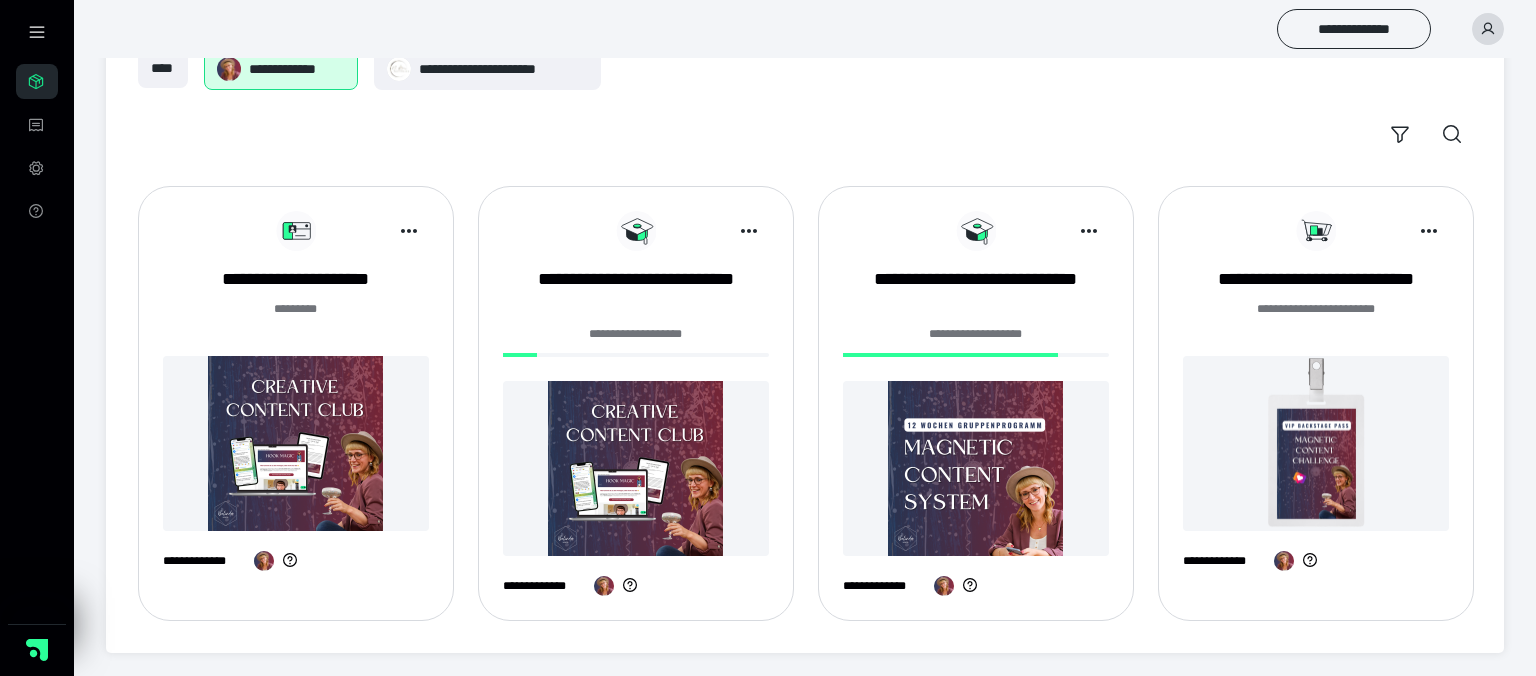 click at bounding box center [976, 468] 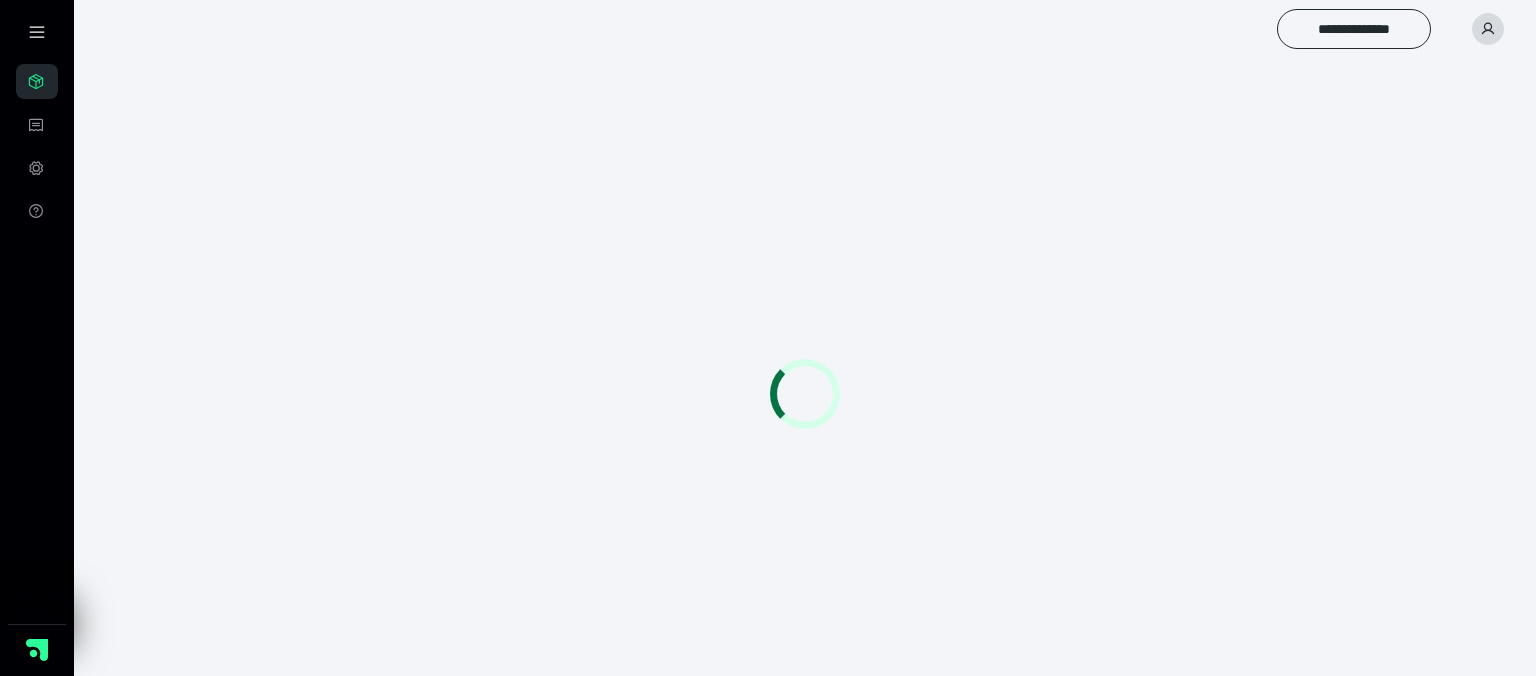 scroll, scrollTop: 0, scrollLeft: 0, axis: both 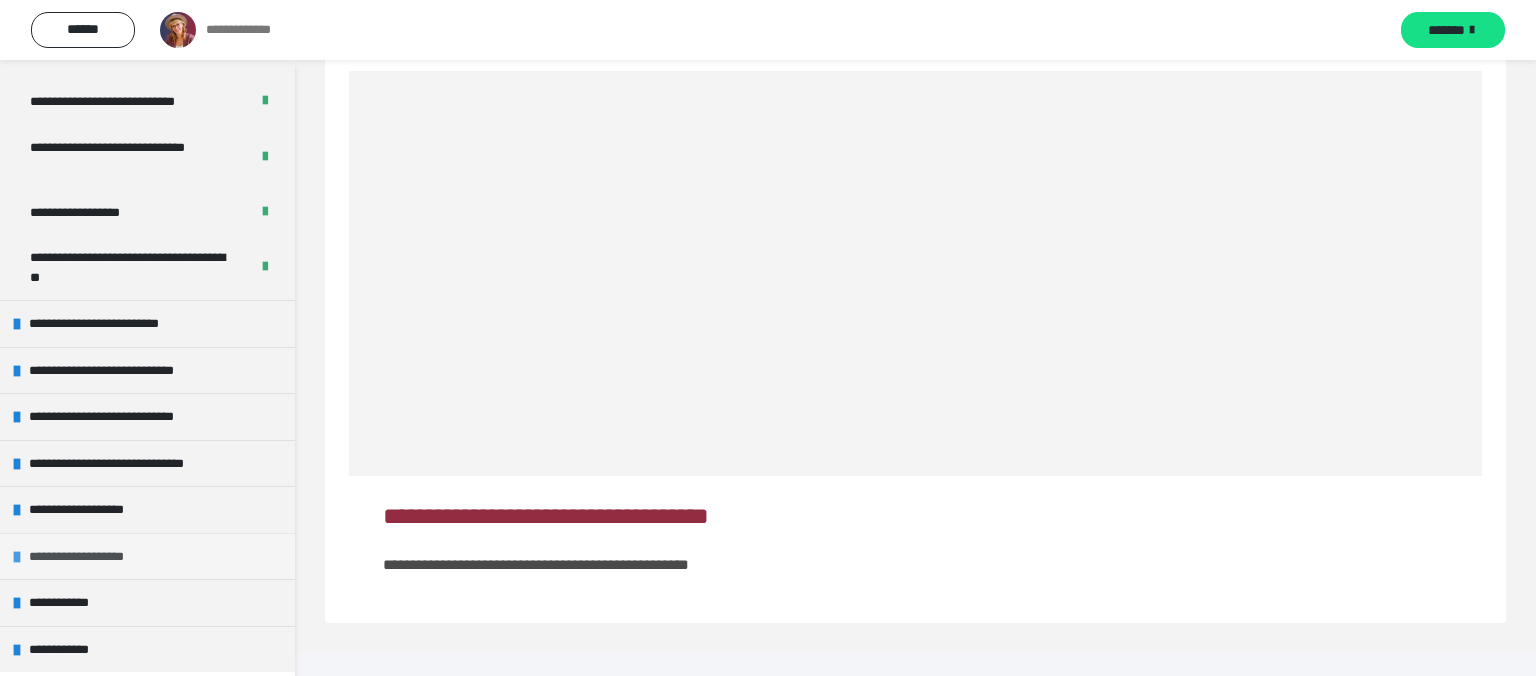 click at bounding box center [17, 557] 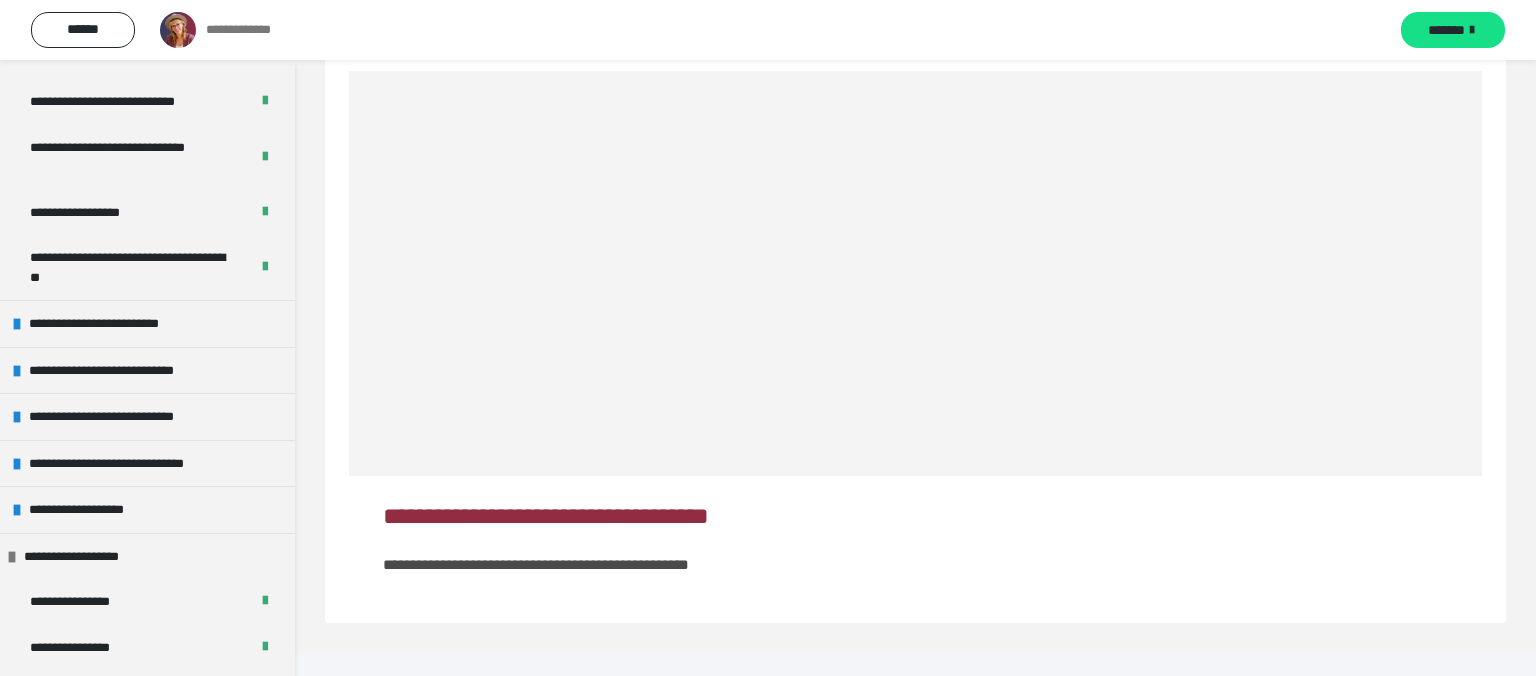 scroll, scrollTop: 527, scrollLeft: 0, axis: vertical 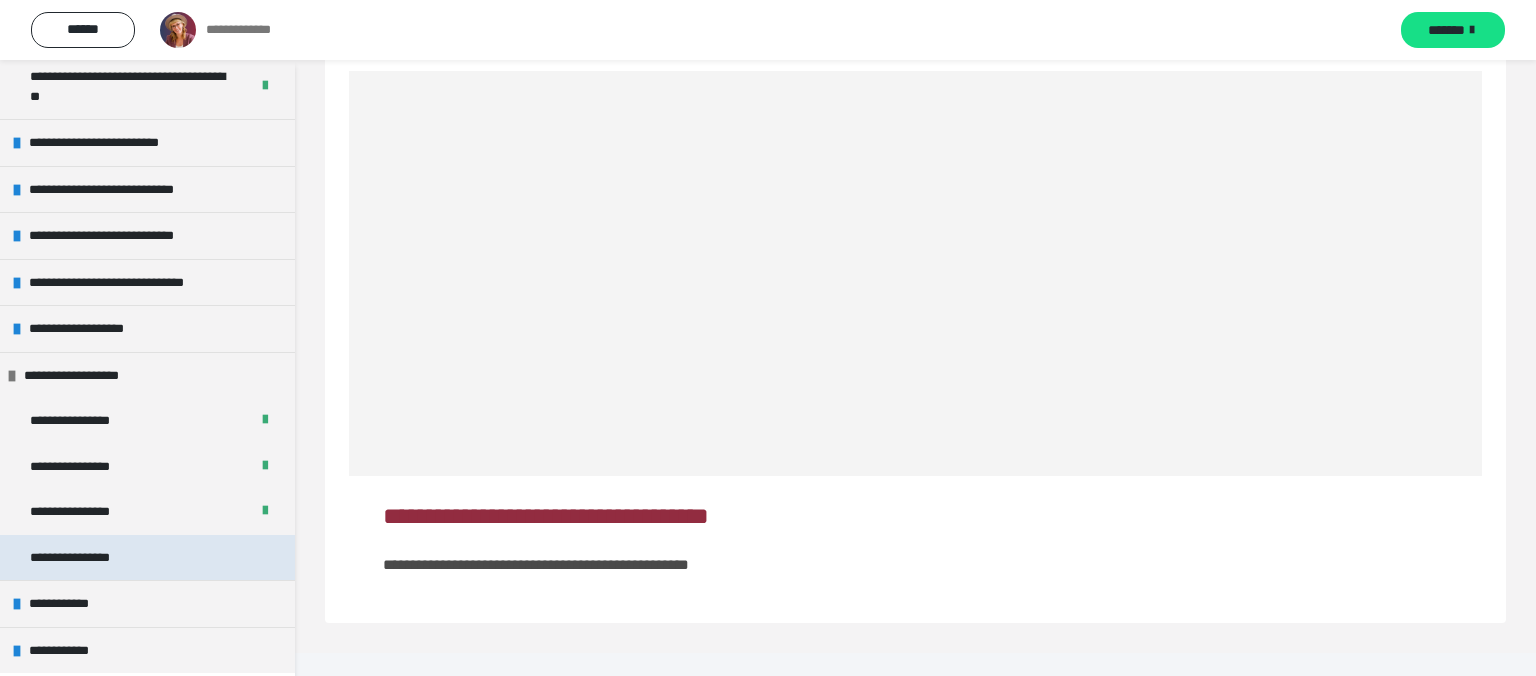 click on "**********" at bounding box center [92, 558] 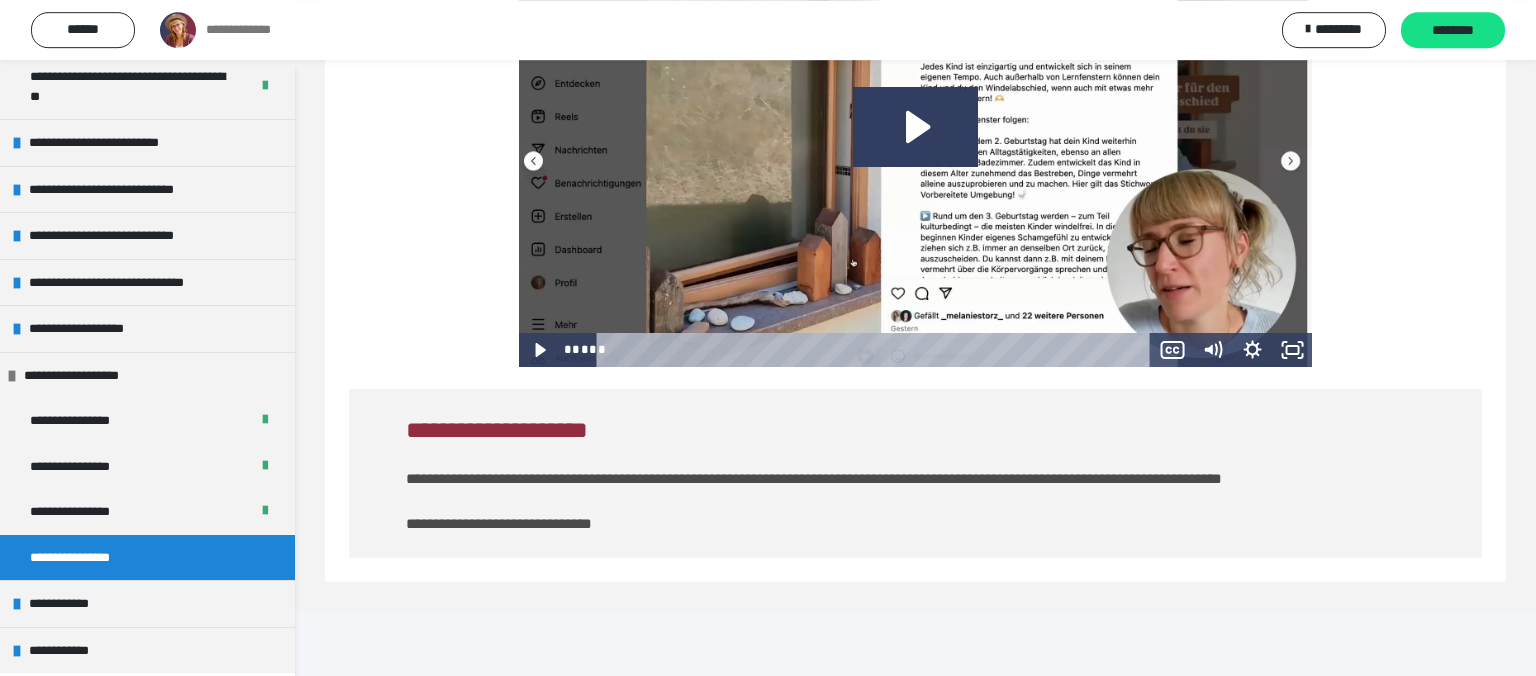 scroll, scrollTop: 748, scrollLeft: 0, axis: vertical 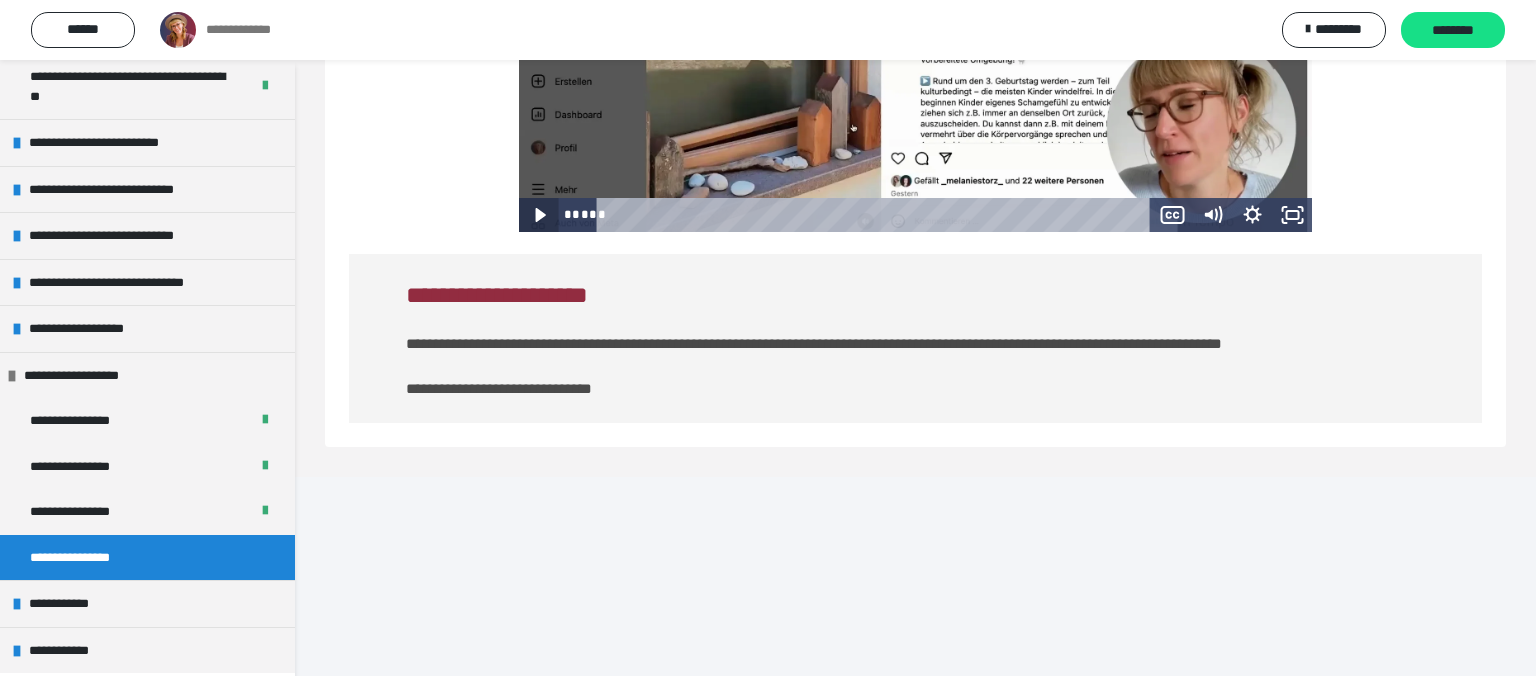 click 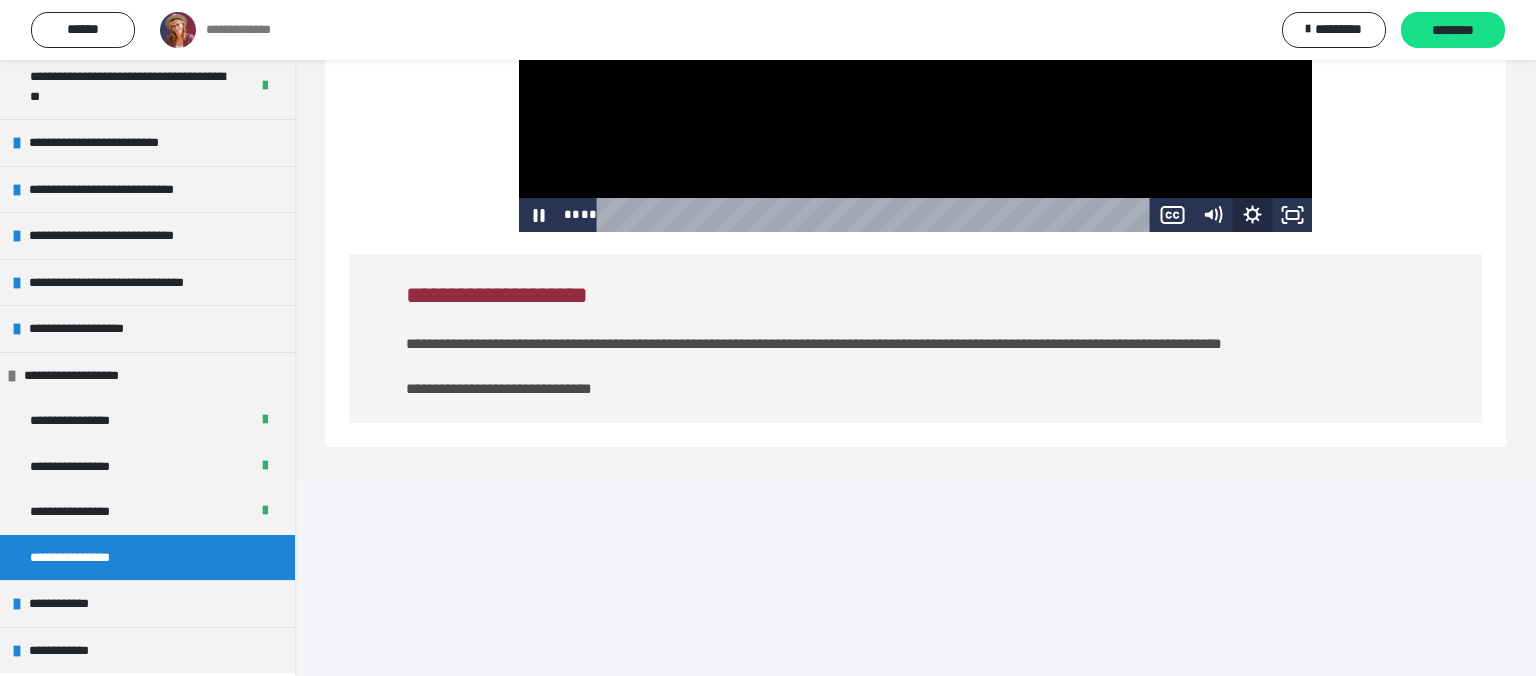 click 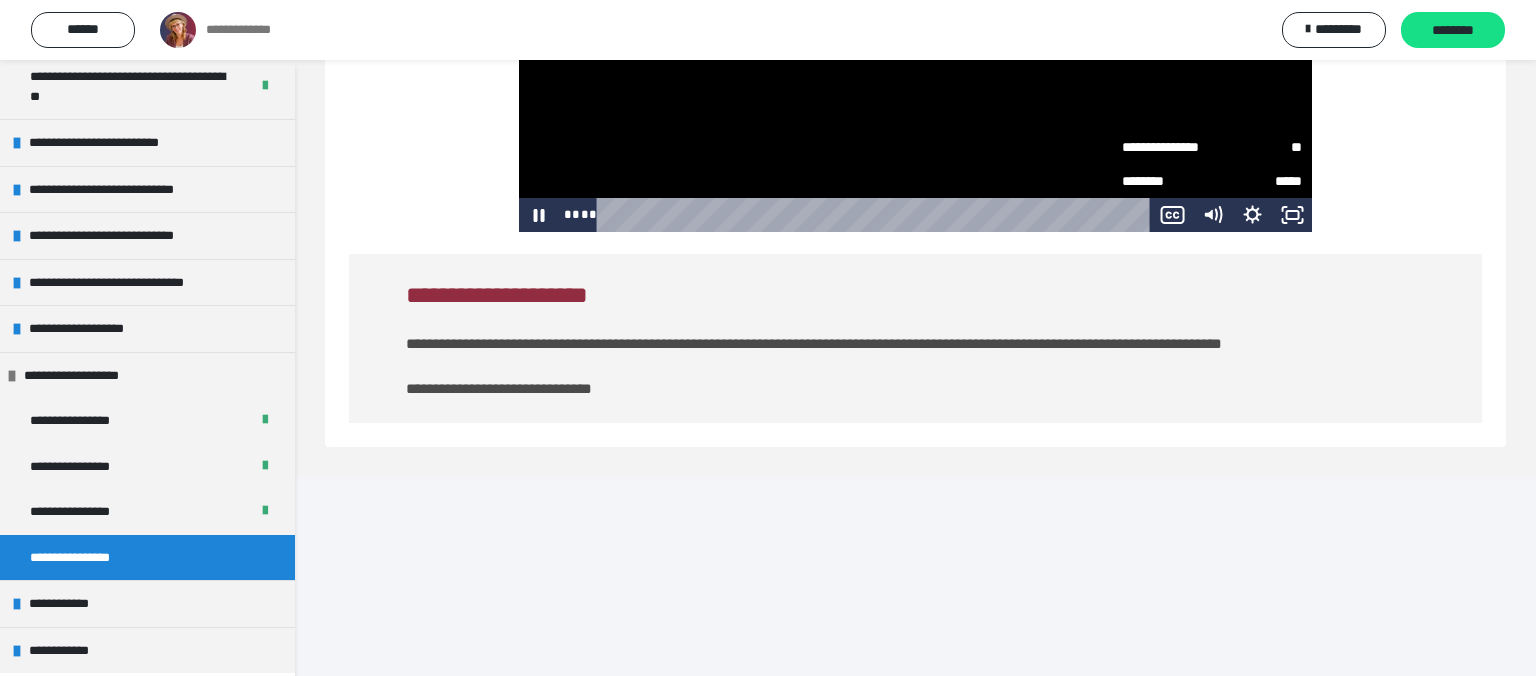 click on "**" at bounding box center (1257, 146) 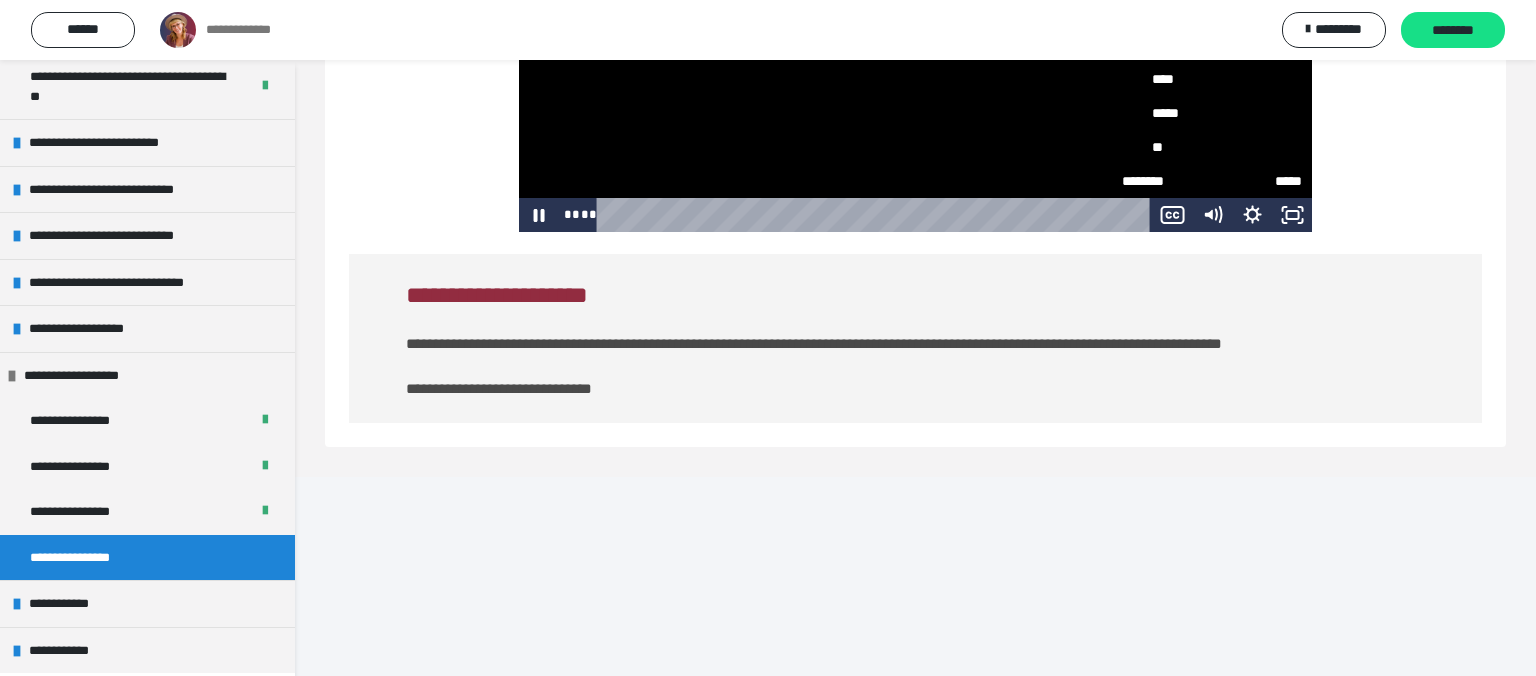 click on "**" at bounding box center [1212, 147] 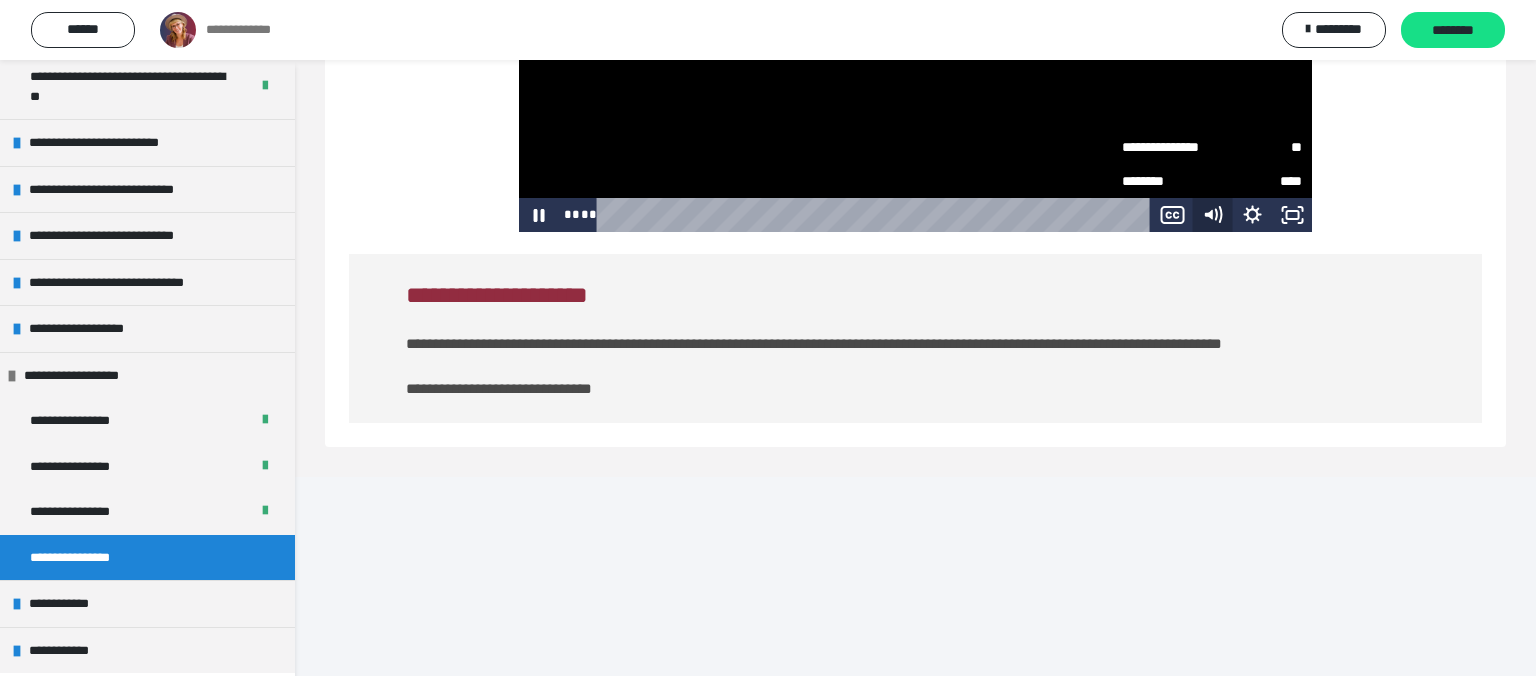 click 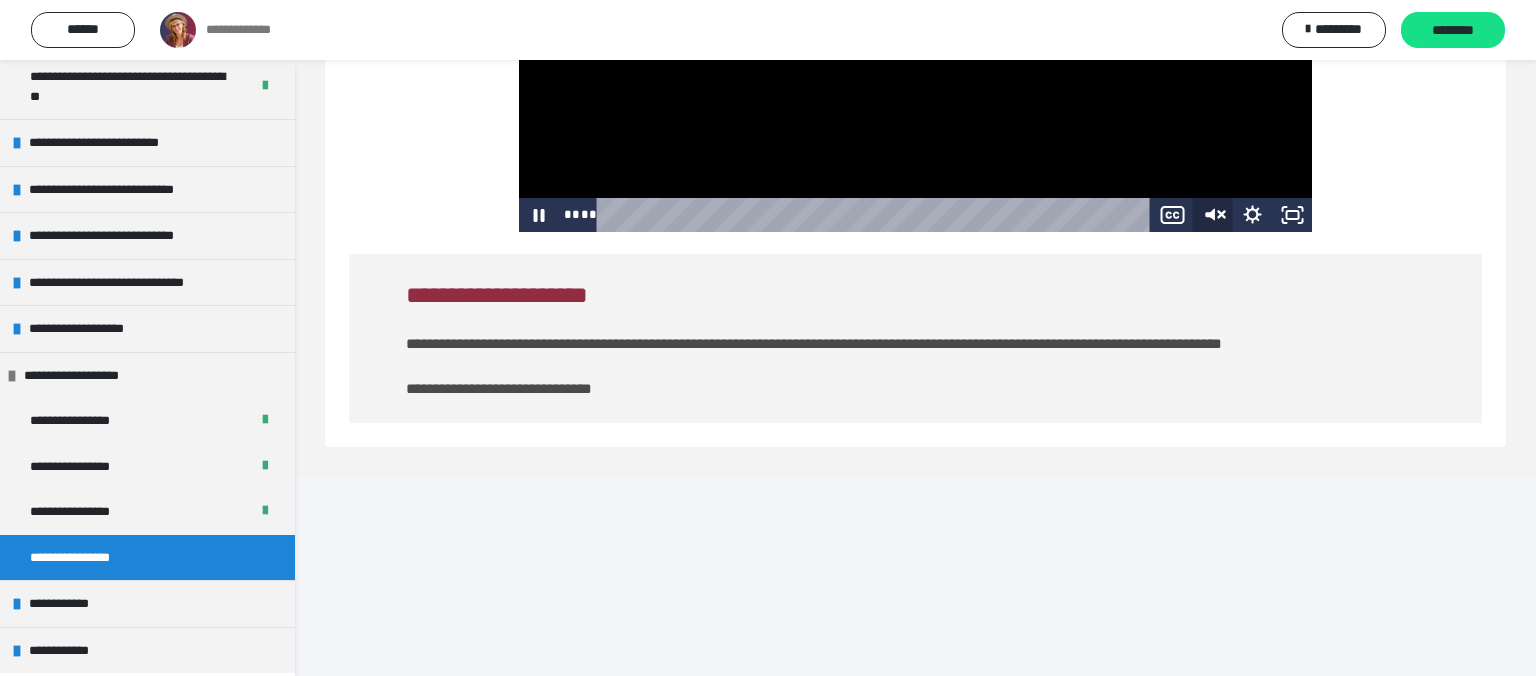 click 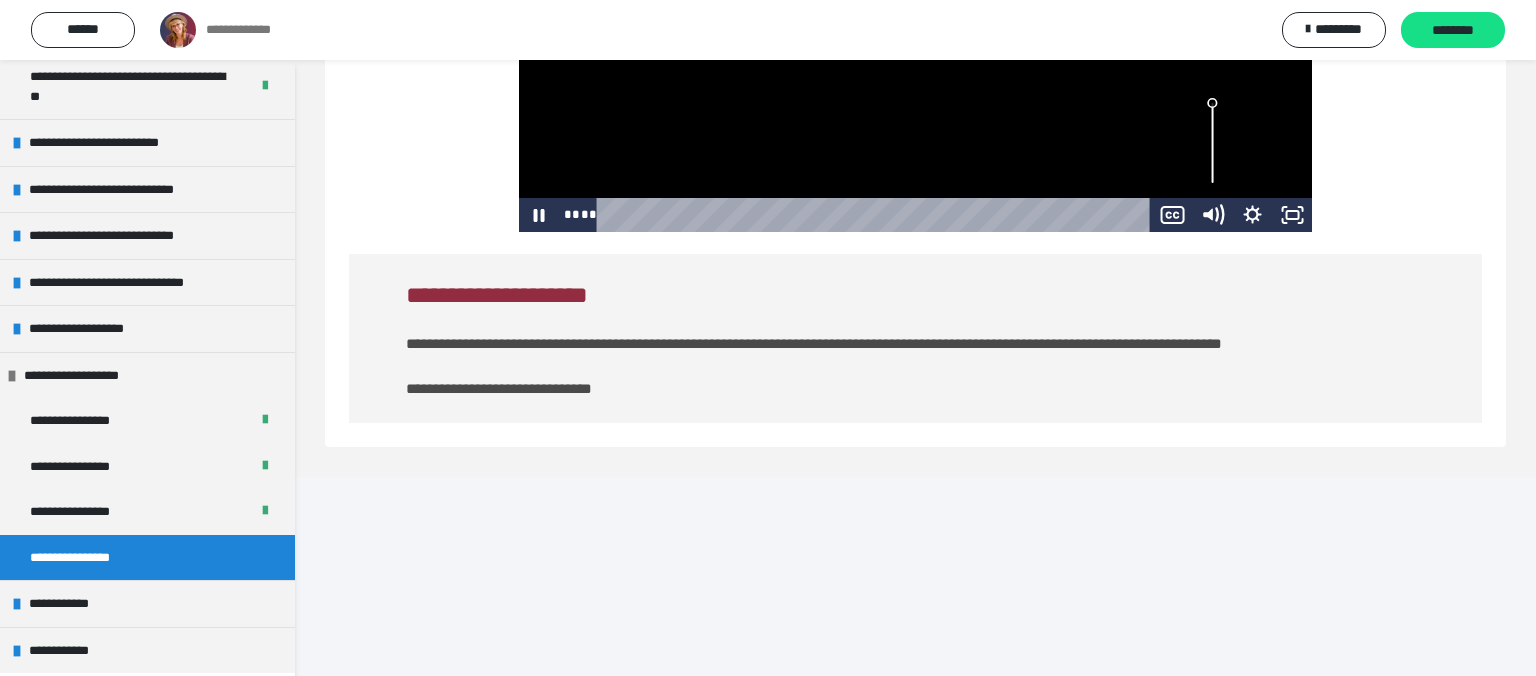 drag, startPoint x: 1214, startPoint y: 490, endPoint x: 1214, endPoint y: 430, distance: 60 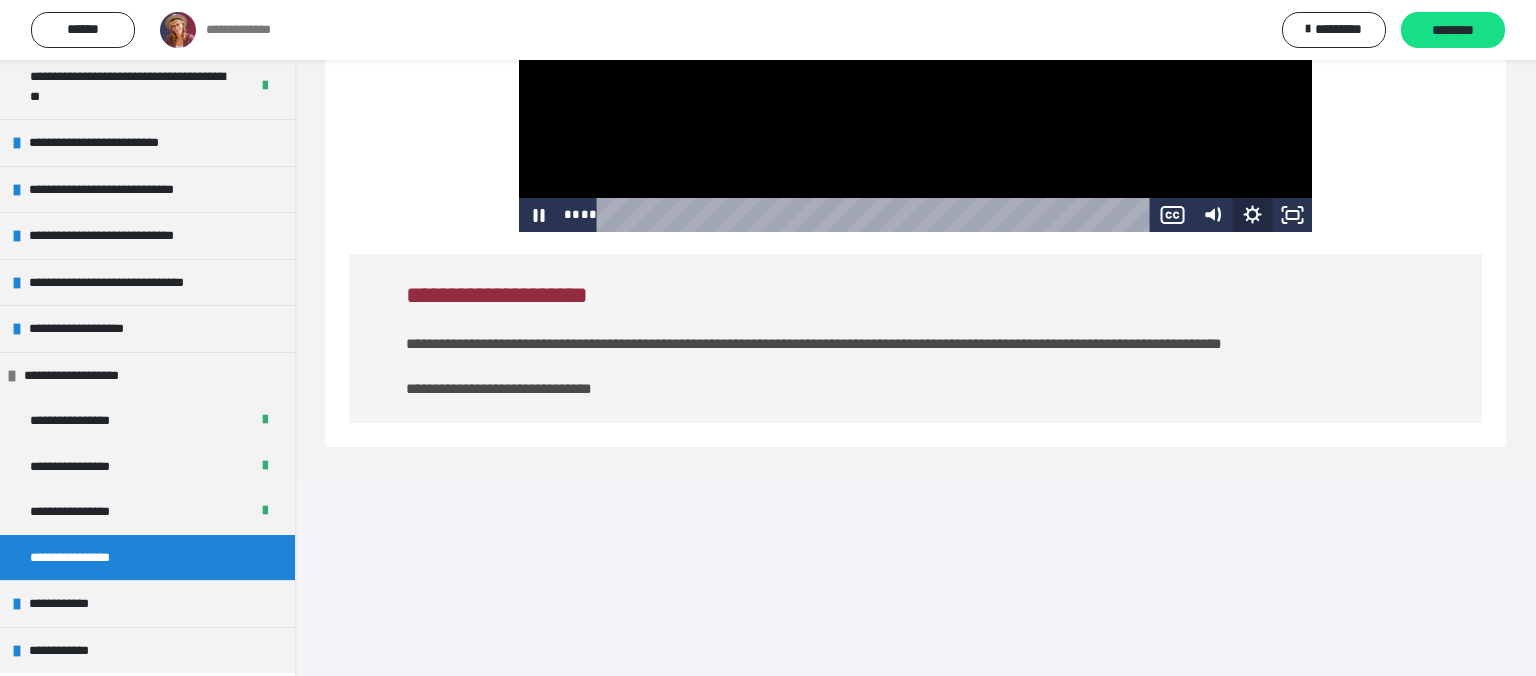 click 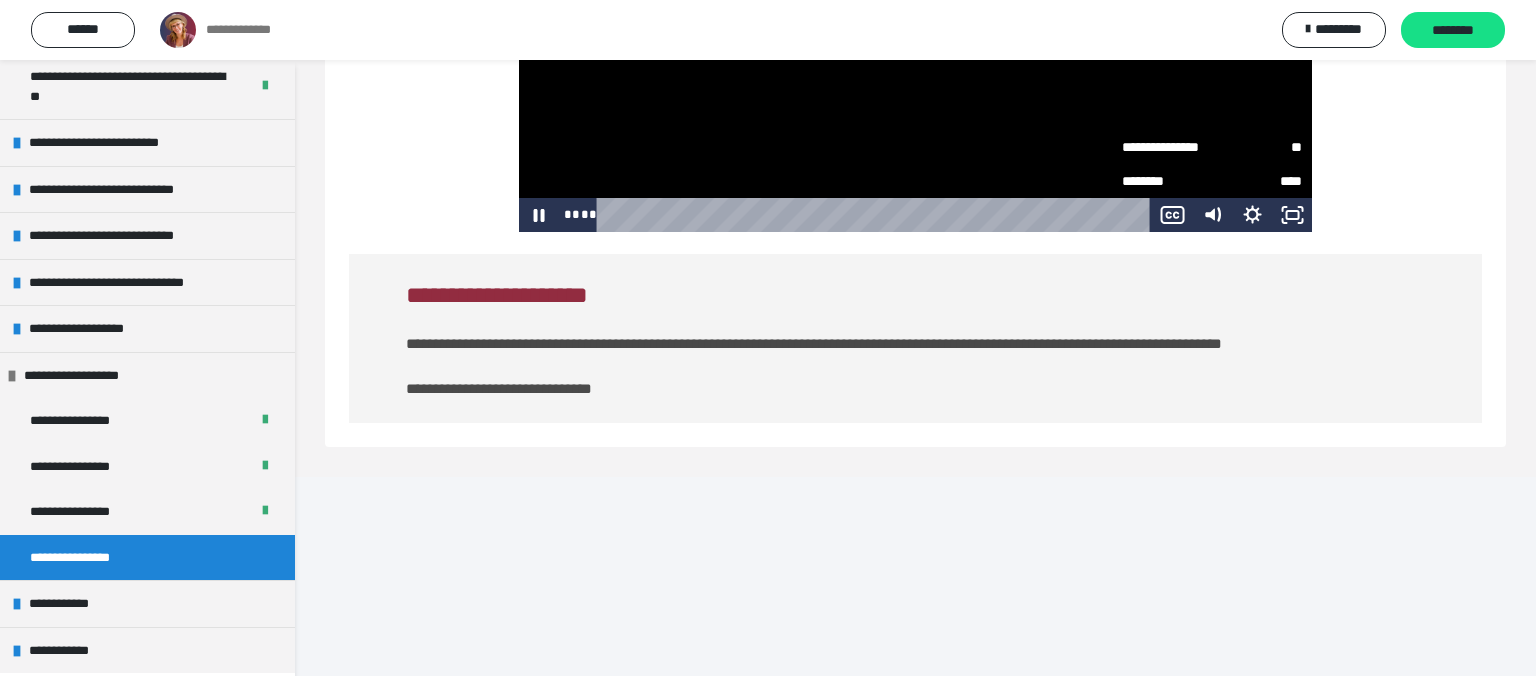 click on "**" at bounding box center (1257, 140) 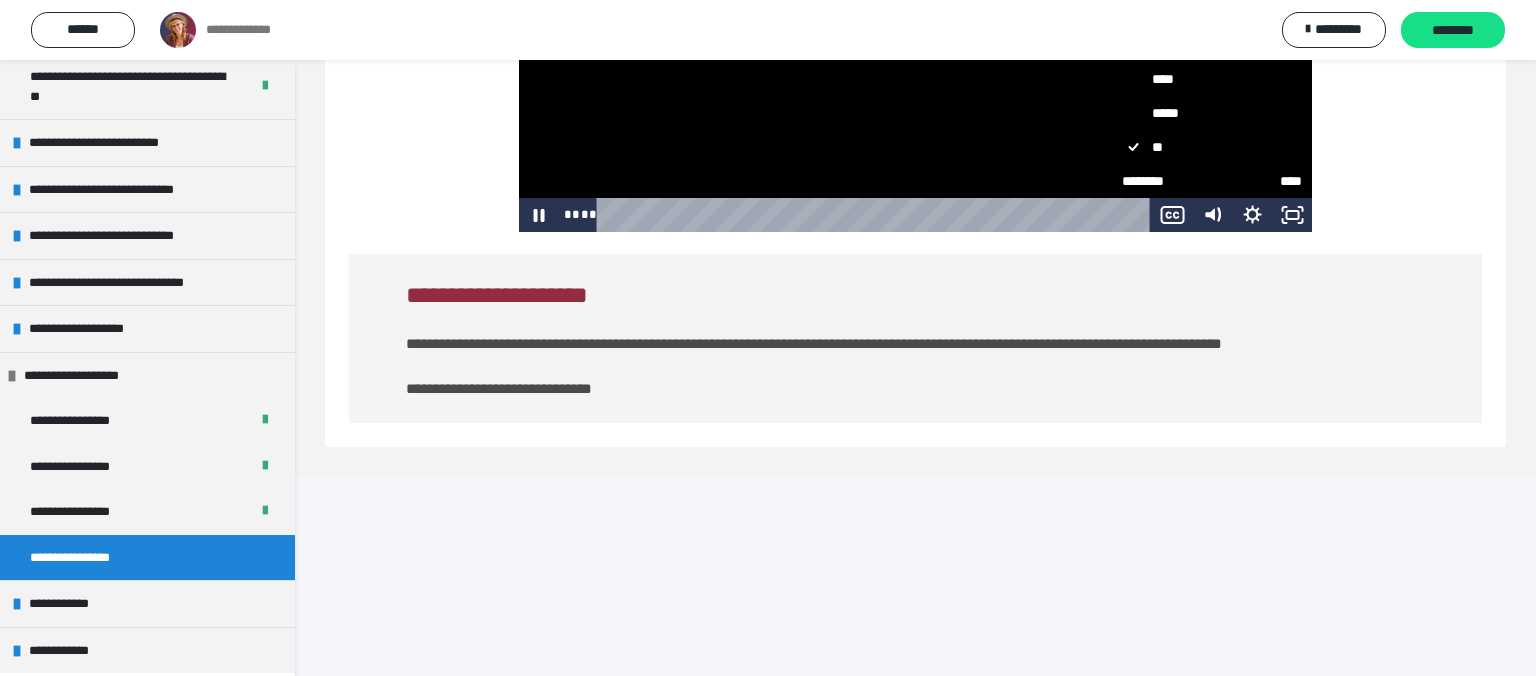 click on "*****" at bounding box center [1212, 113] 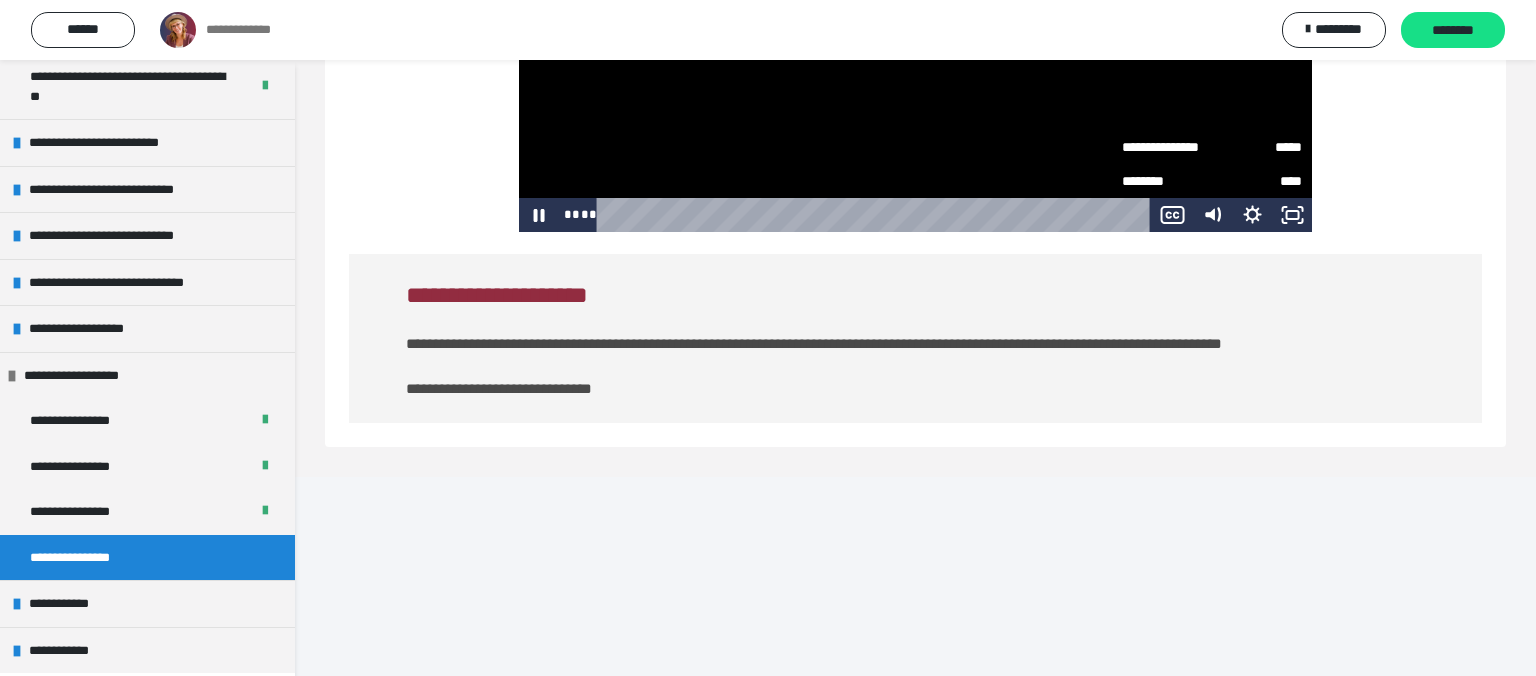 click at bounding box center (915, 8) 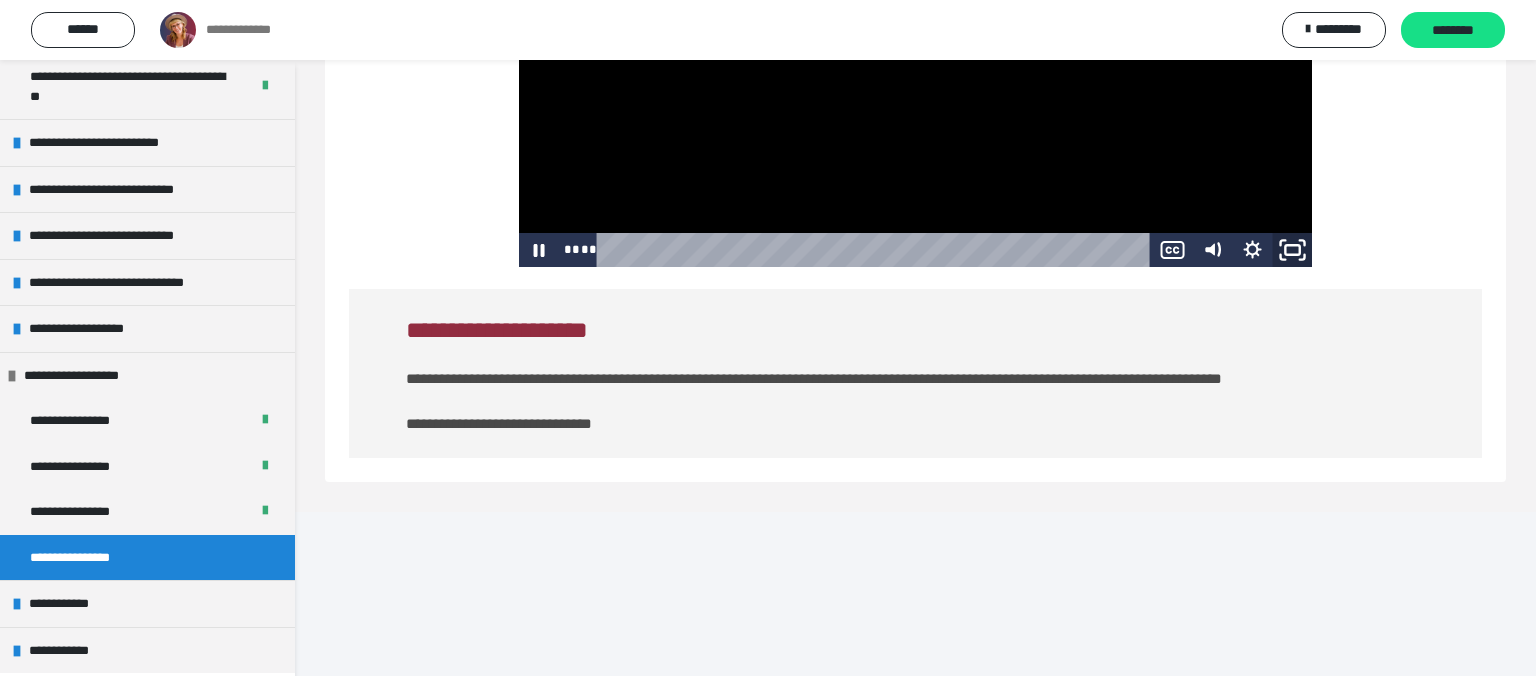 click 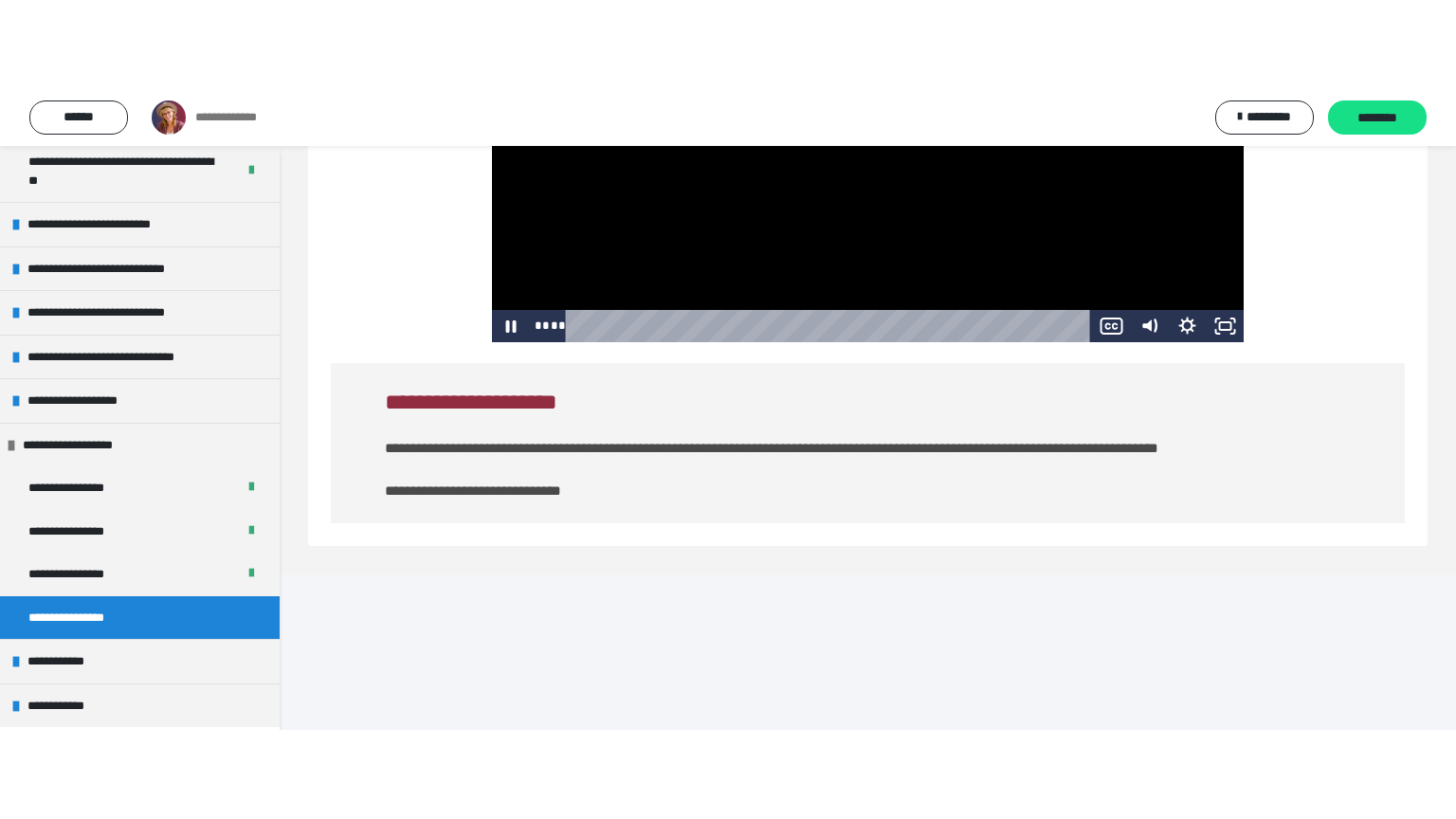 scroll, scrollTop: 631, scrollLeft: 0, axis: vertical 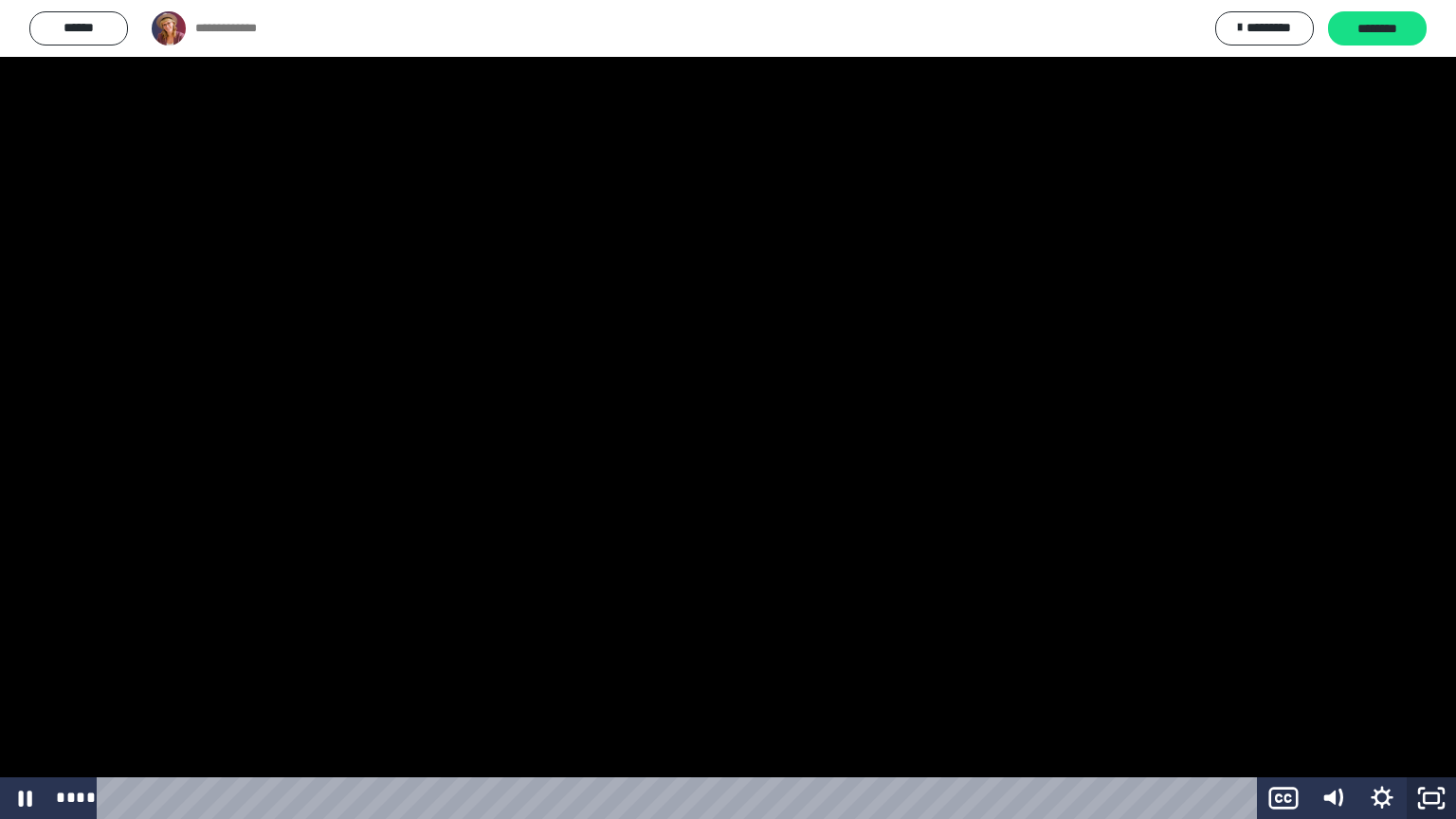 click 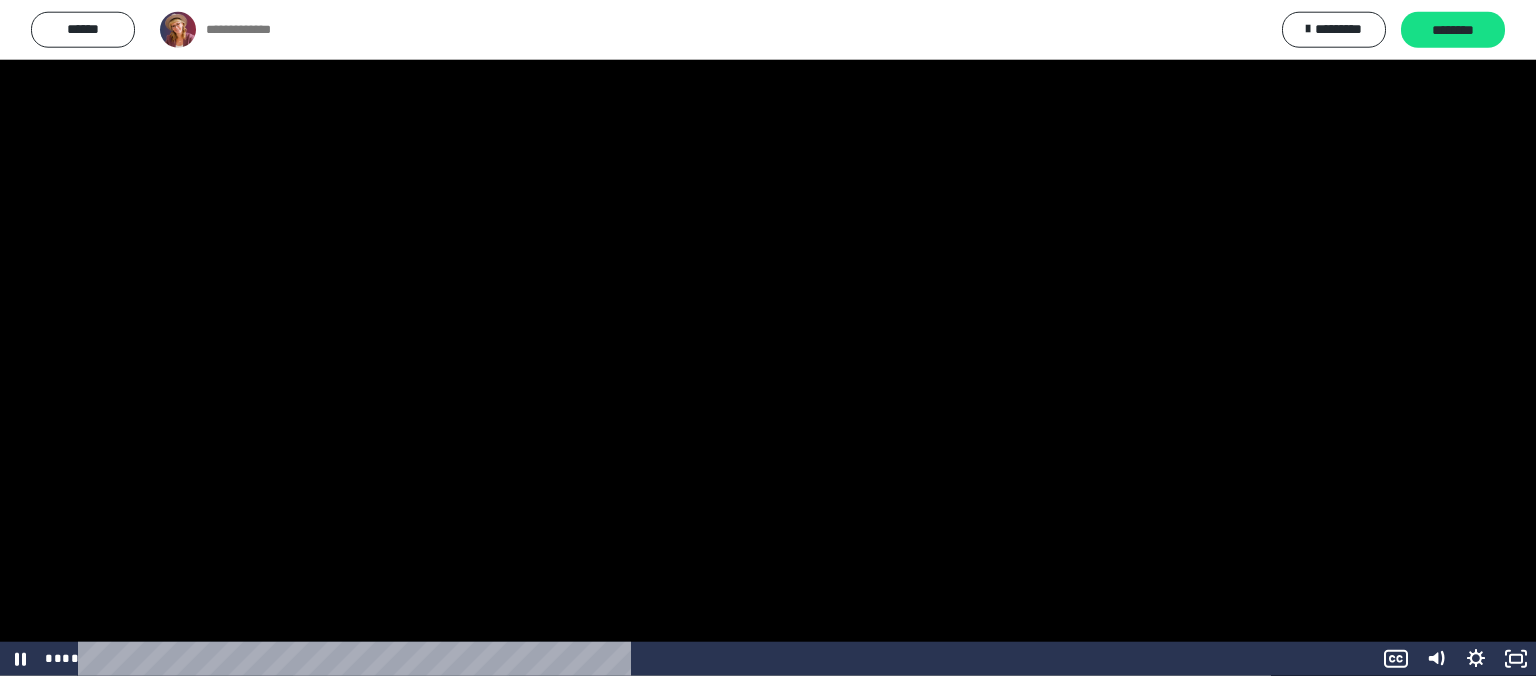 scroll, scrollTop: 736, scrollLeft: 0, axis: vertical 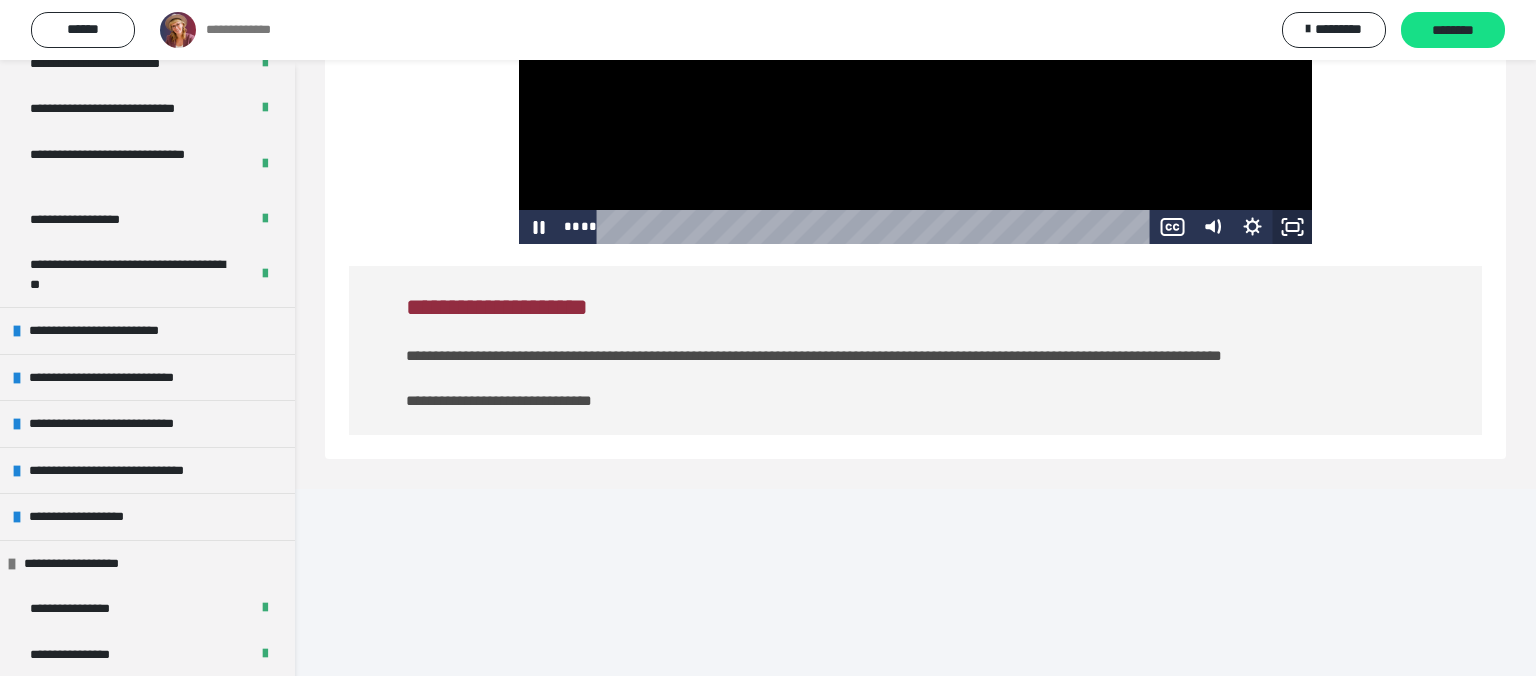 click 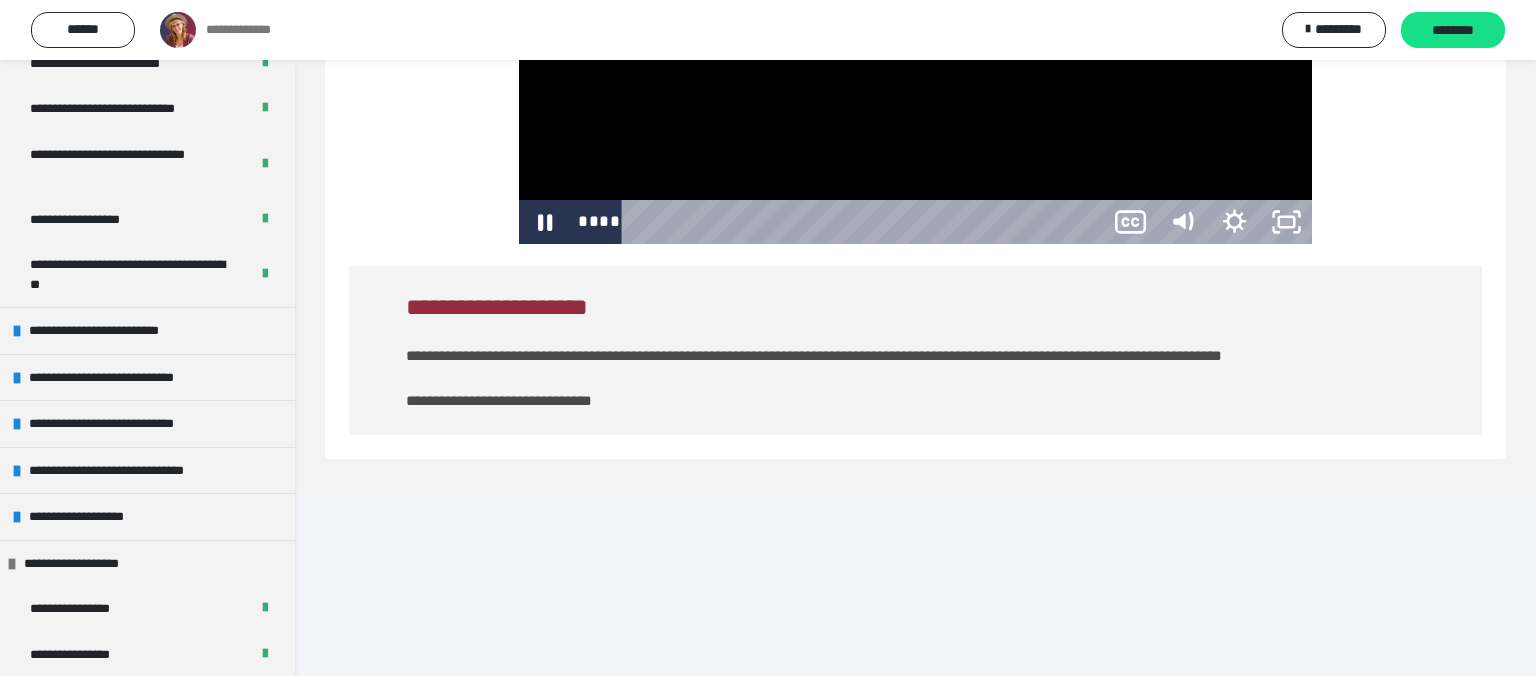 scroll, scrollTop: 666, scrollLeft: 0, axis: vertical 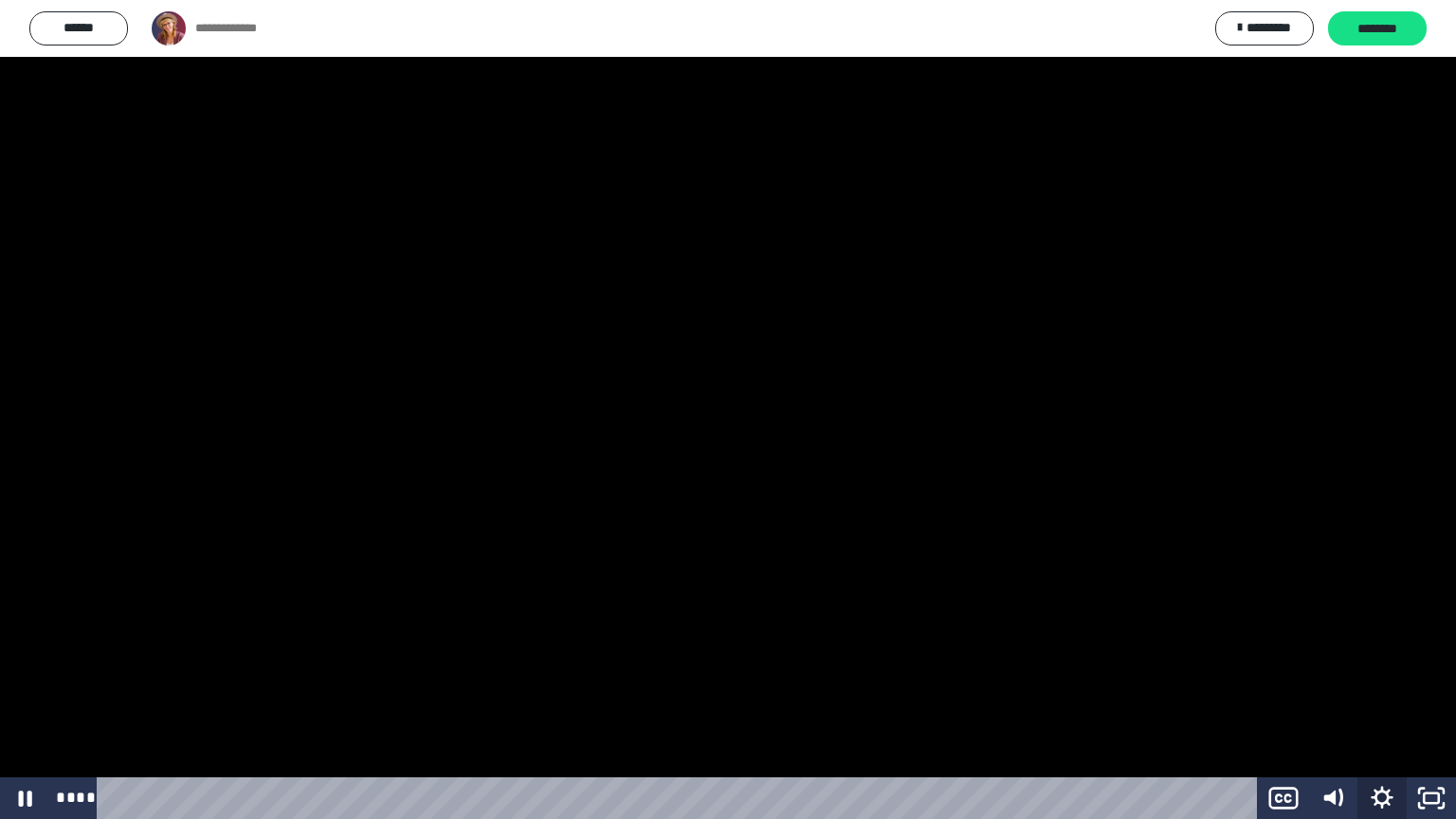 click 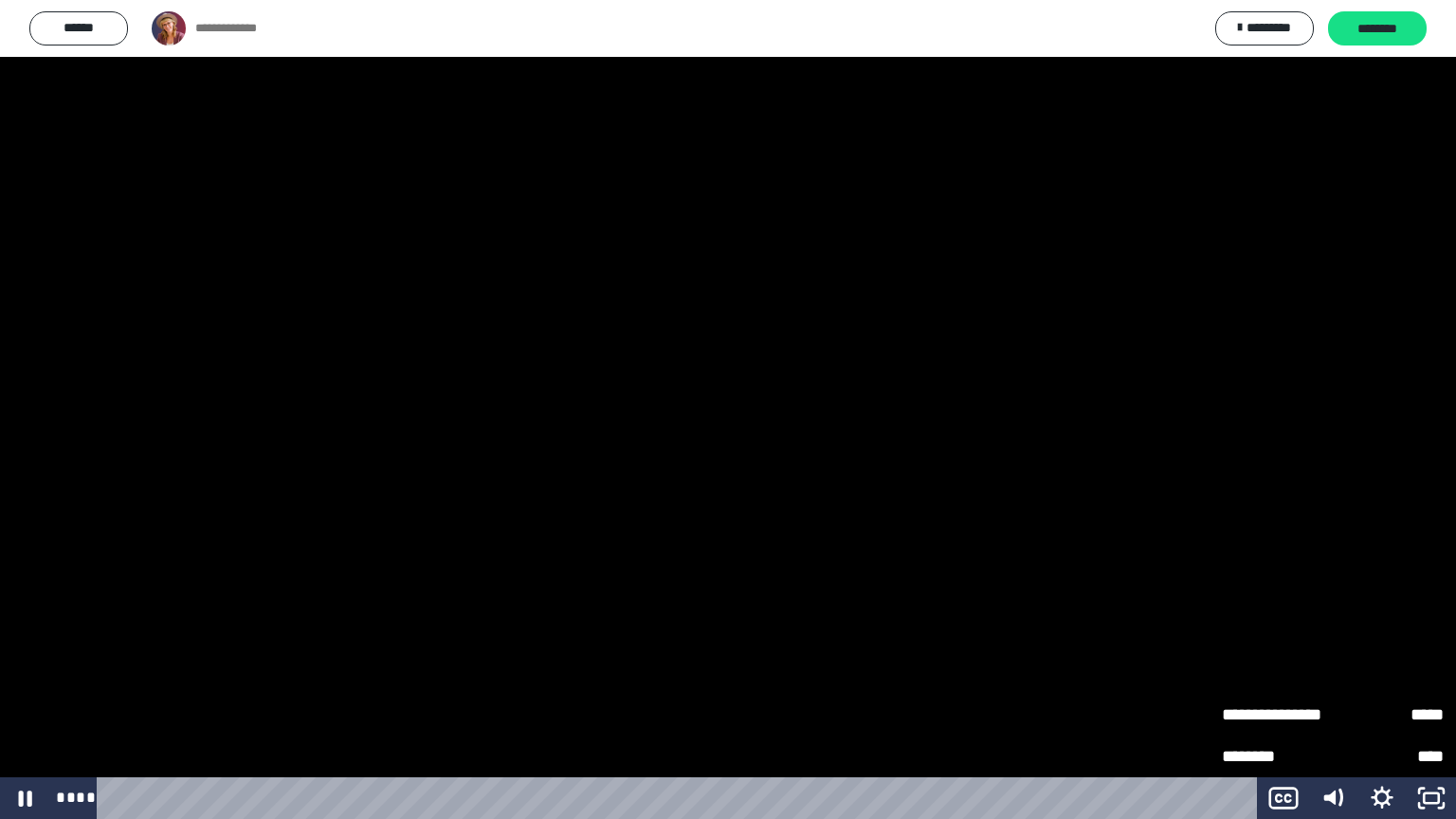 click on "*****" at bounding box center [1388, 714] 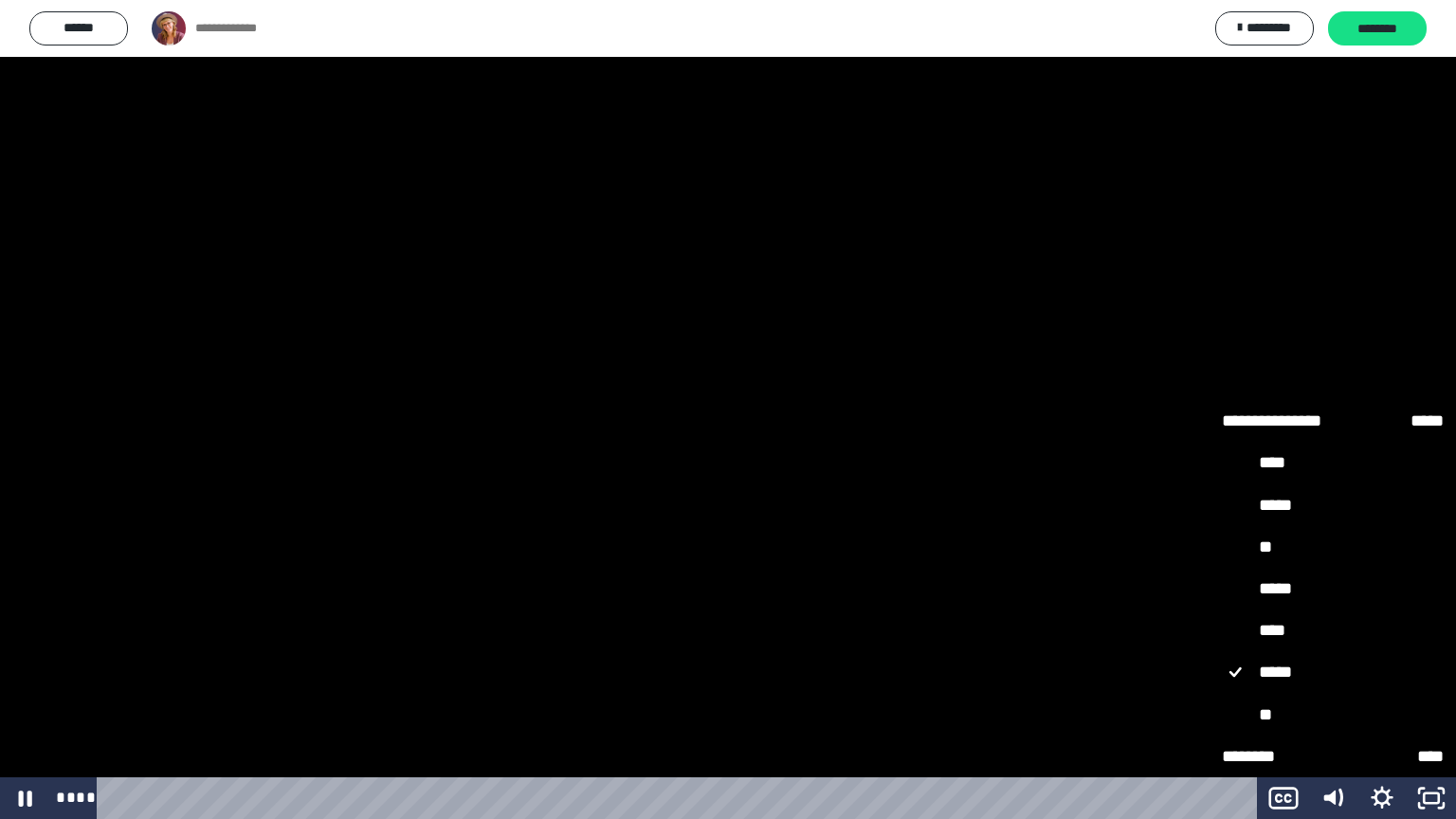click on "**" at bounding box center (1333, 716) 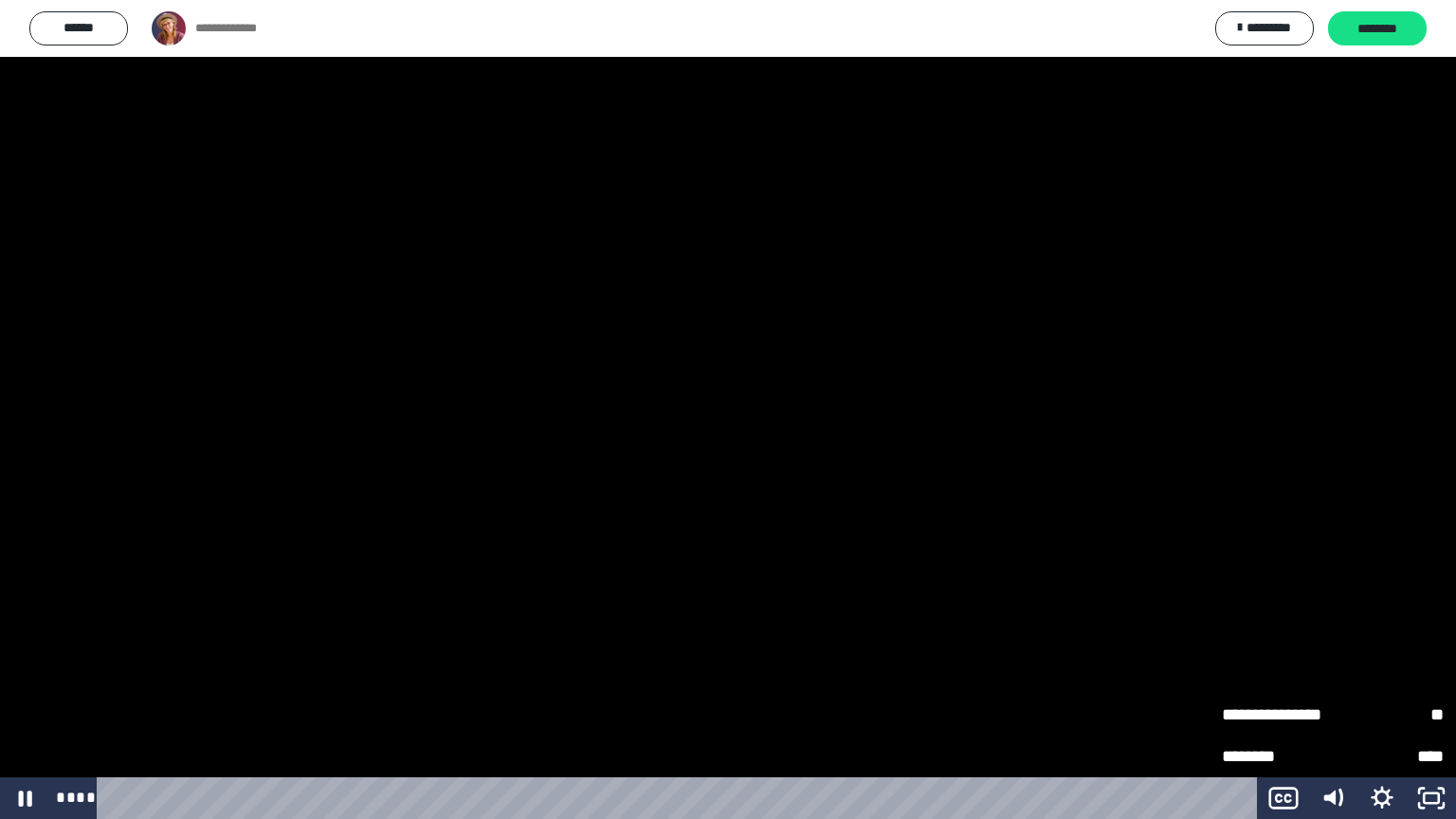 click at bounding box center [728, 410] 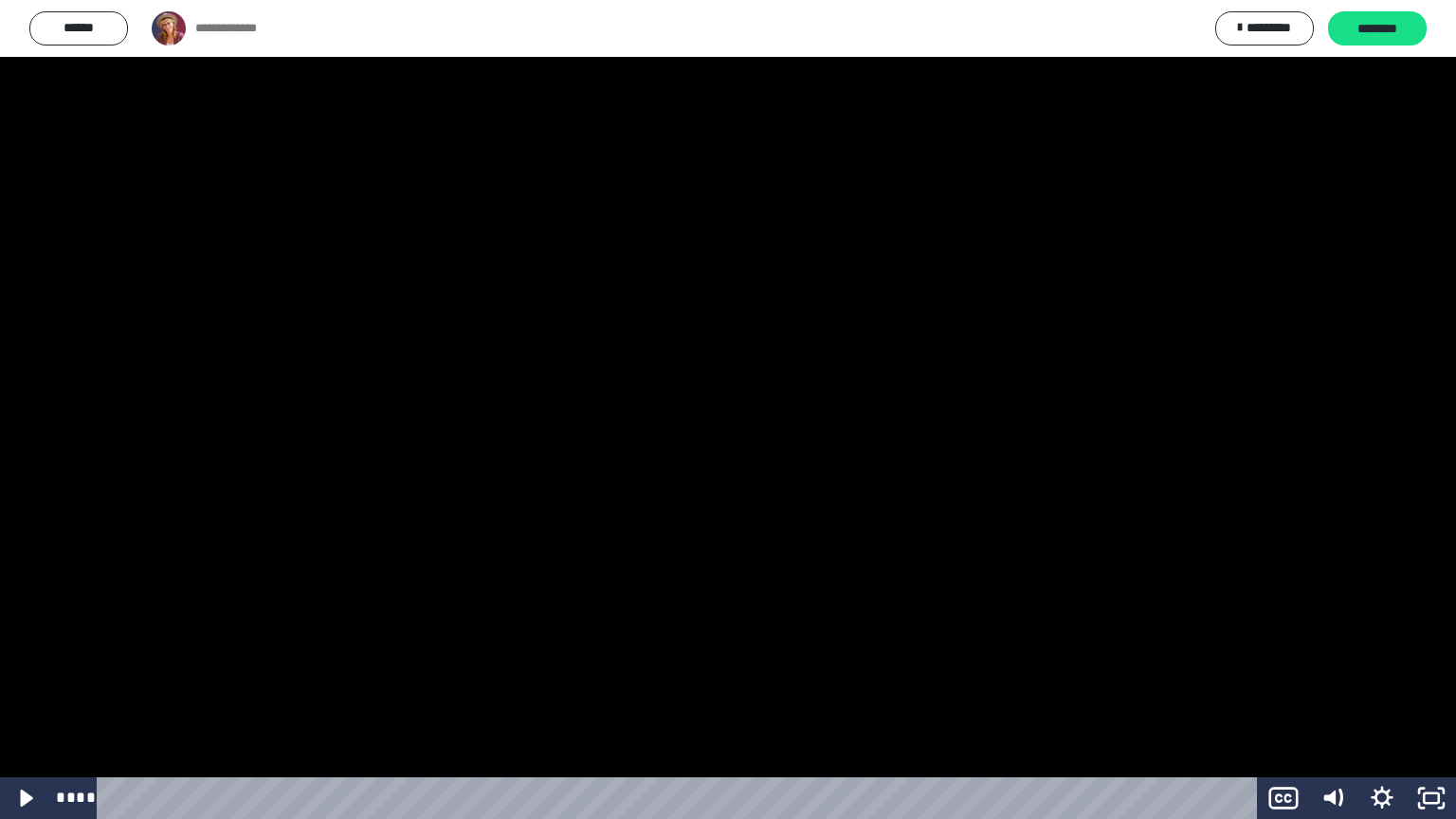 click at bounding box center (728, 410) 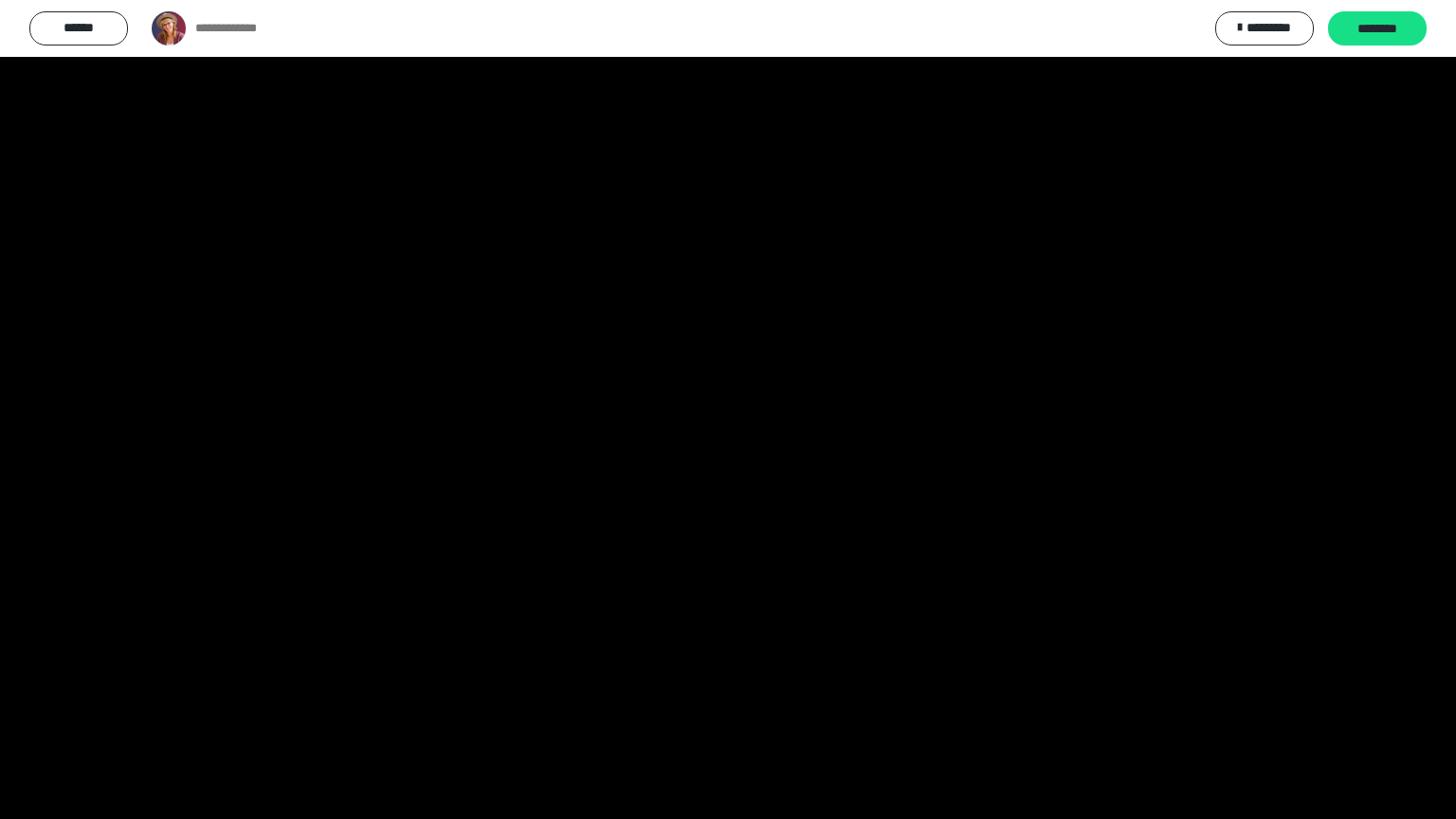 click at bounding box center [728, 410] 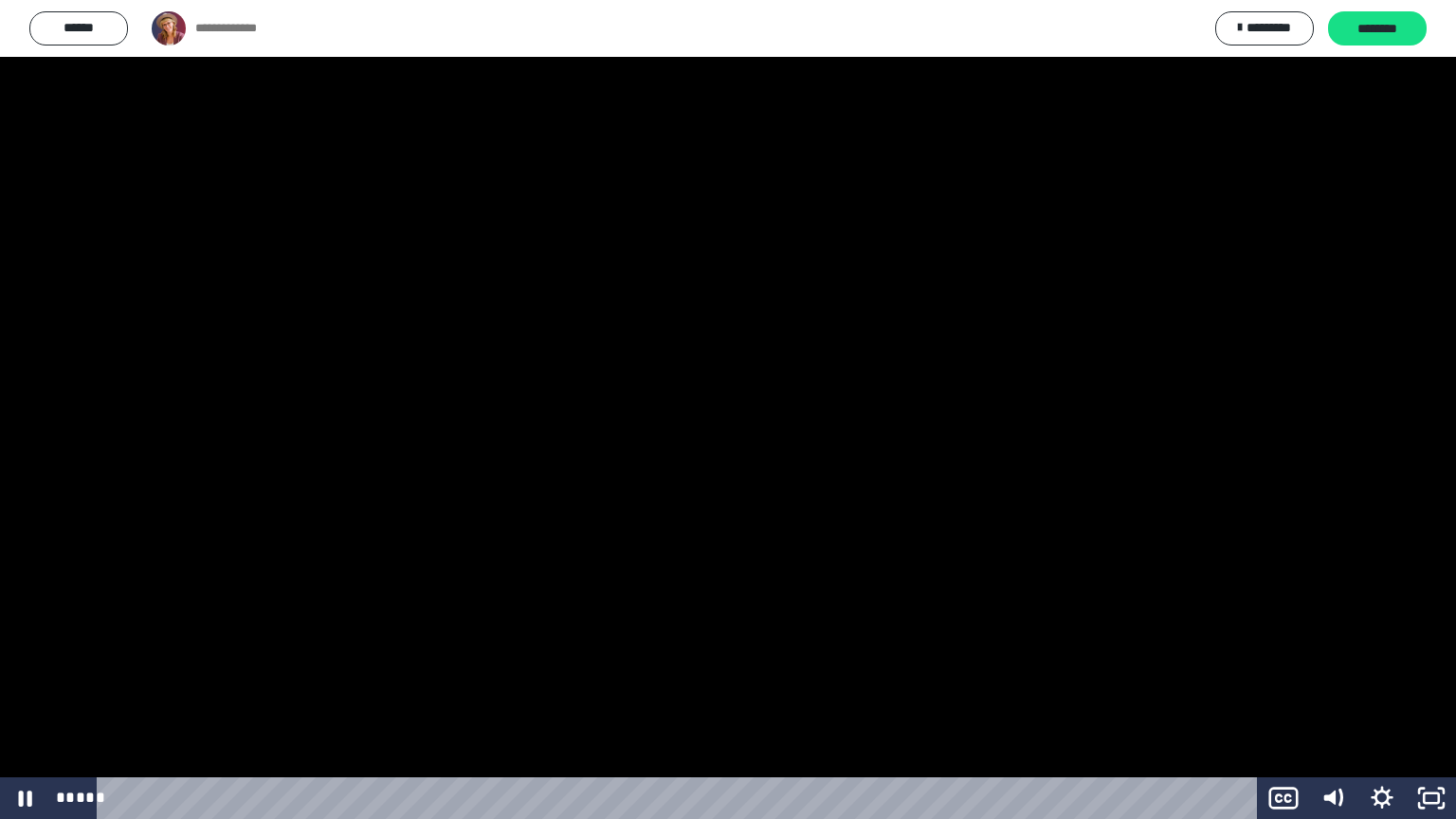 click at bounding box center (728, 410) 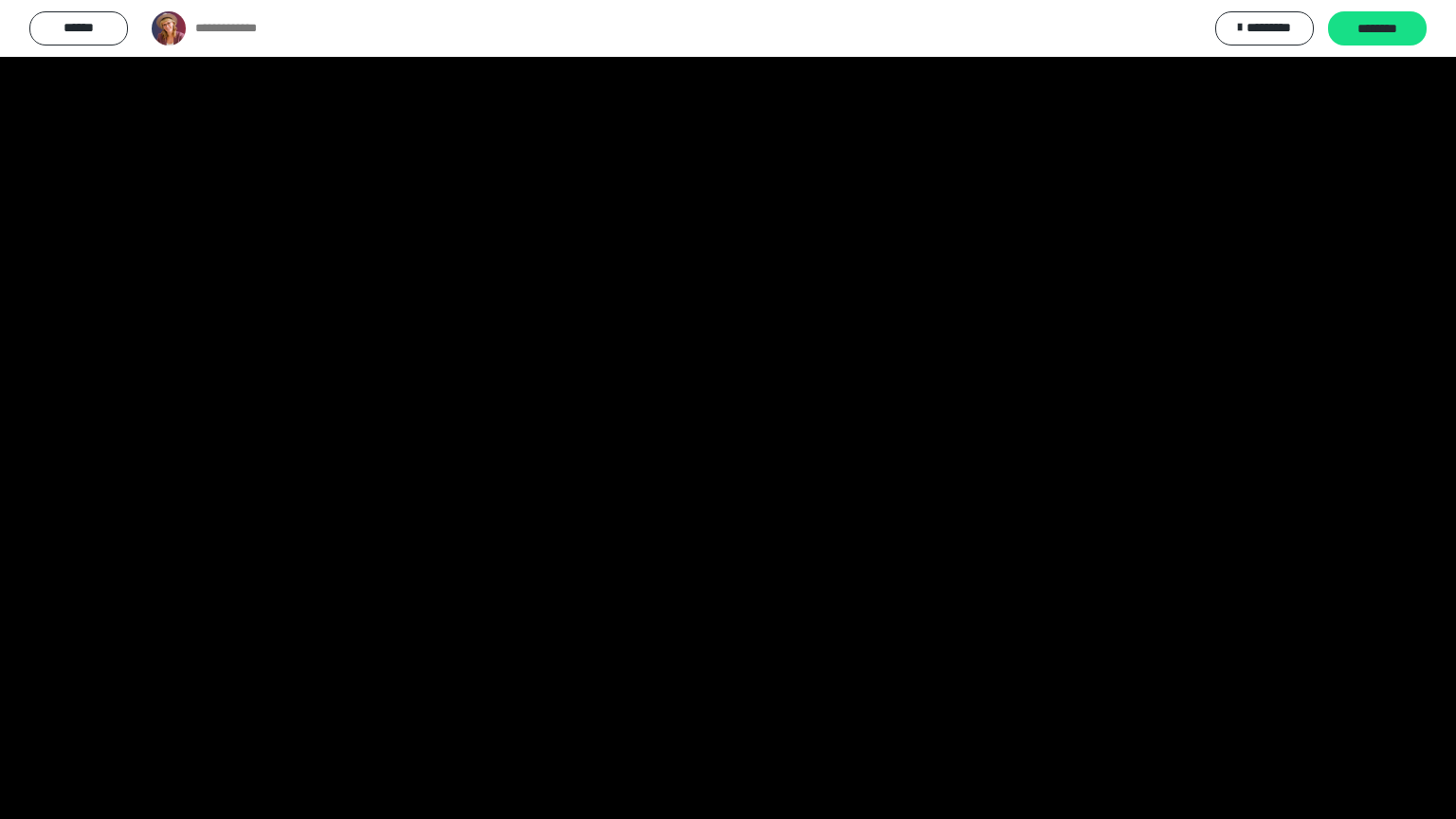 click at bounding box center [728, 410] 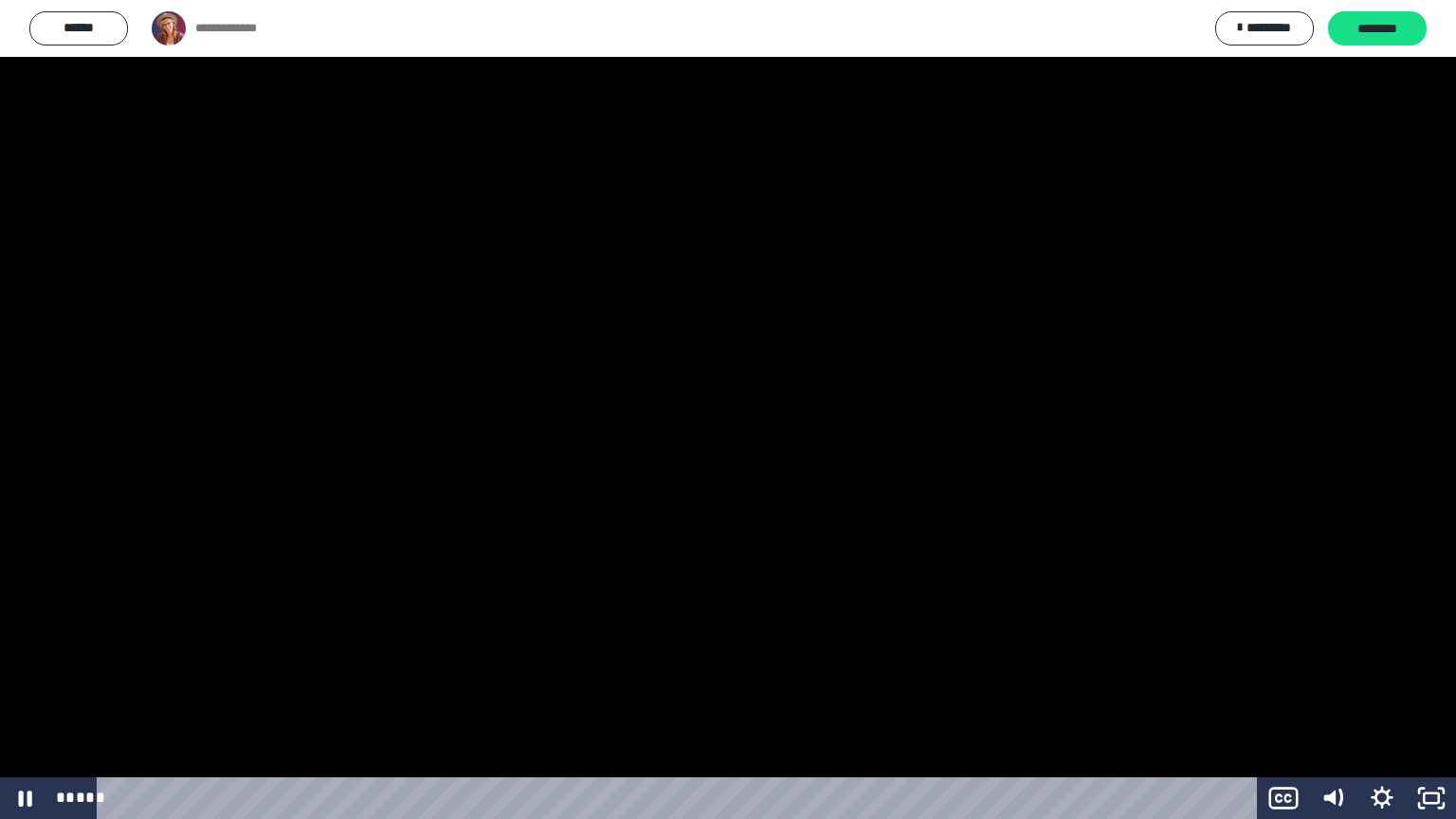 click at bounding box center (728, 410) 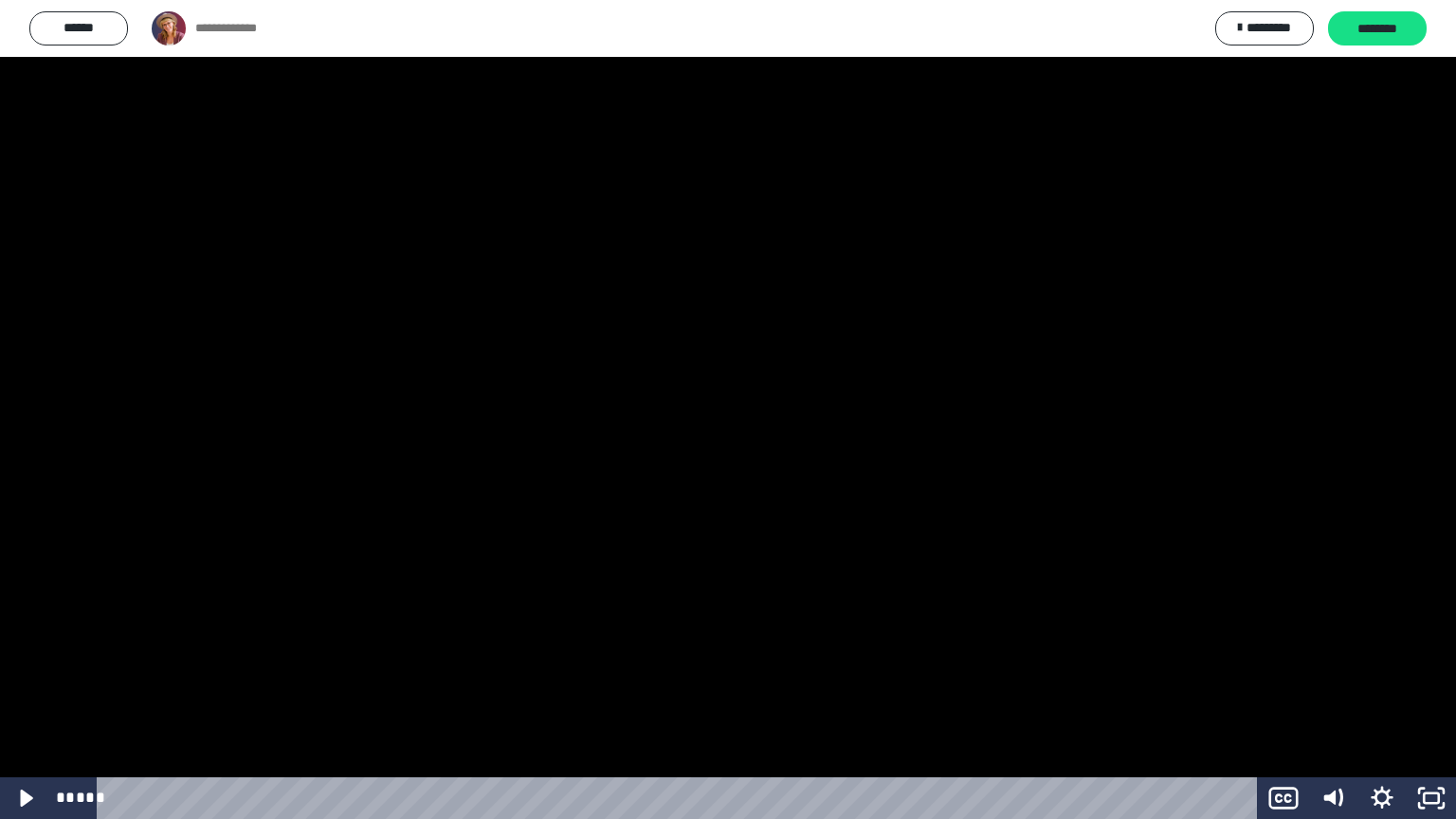 click at bounding box center [728, 410] 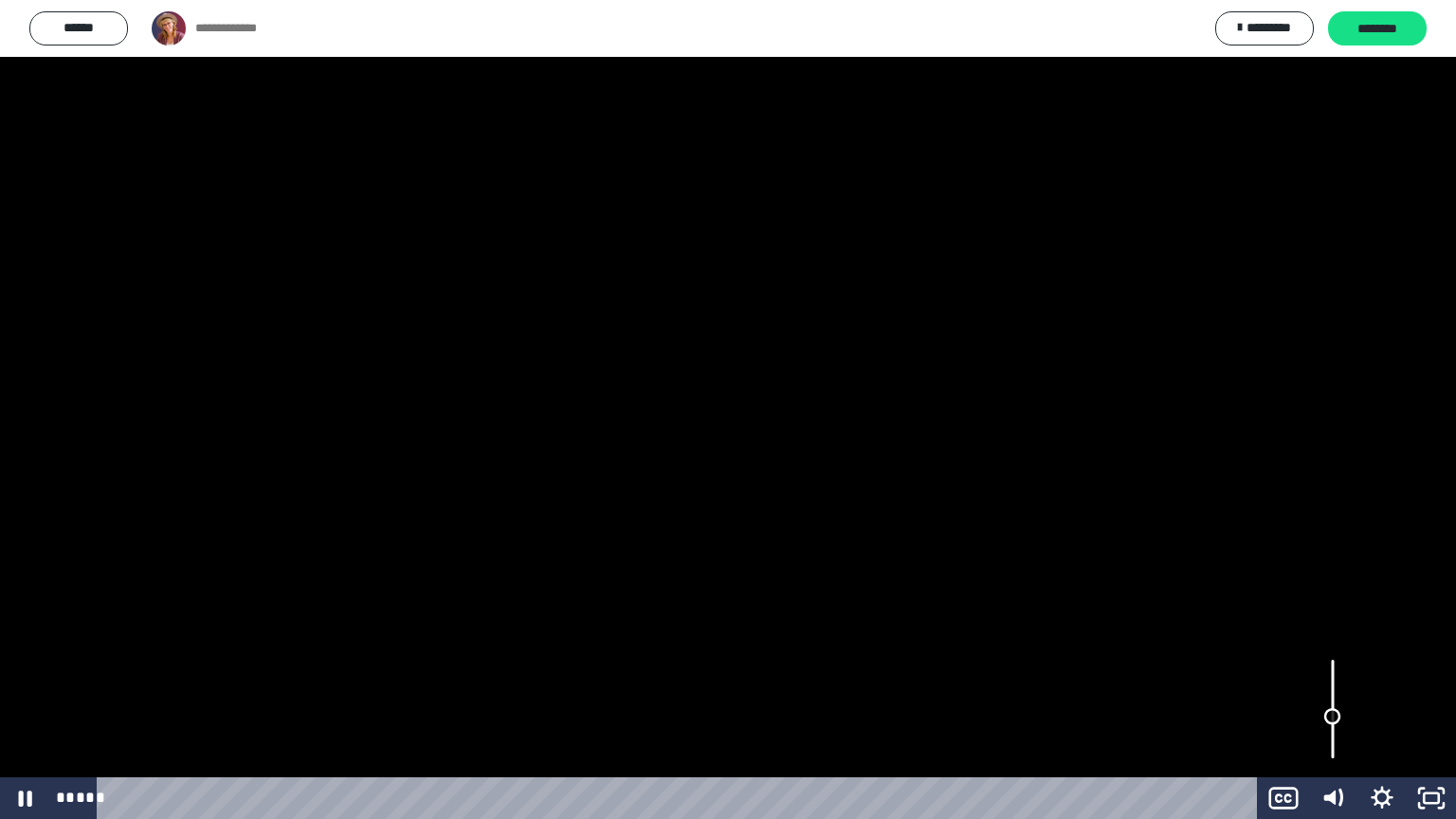 click at bounding box center [1333, 717] 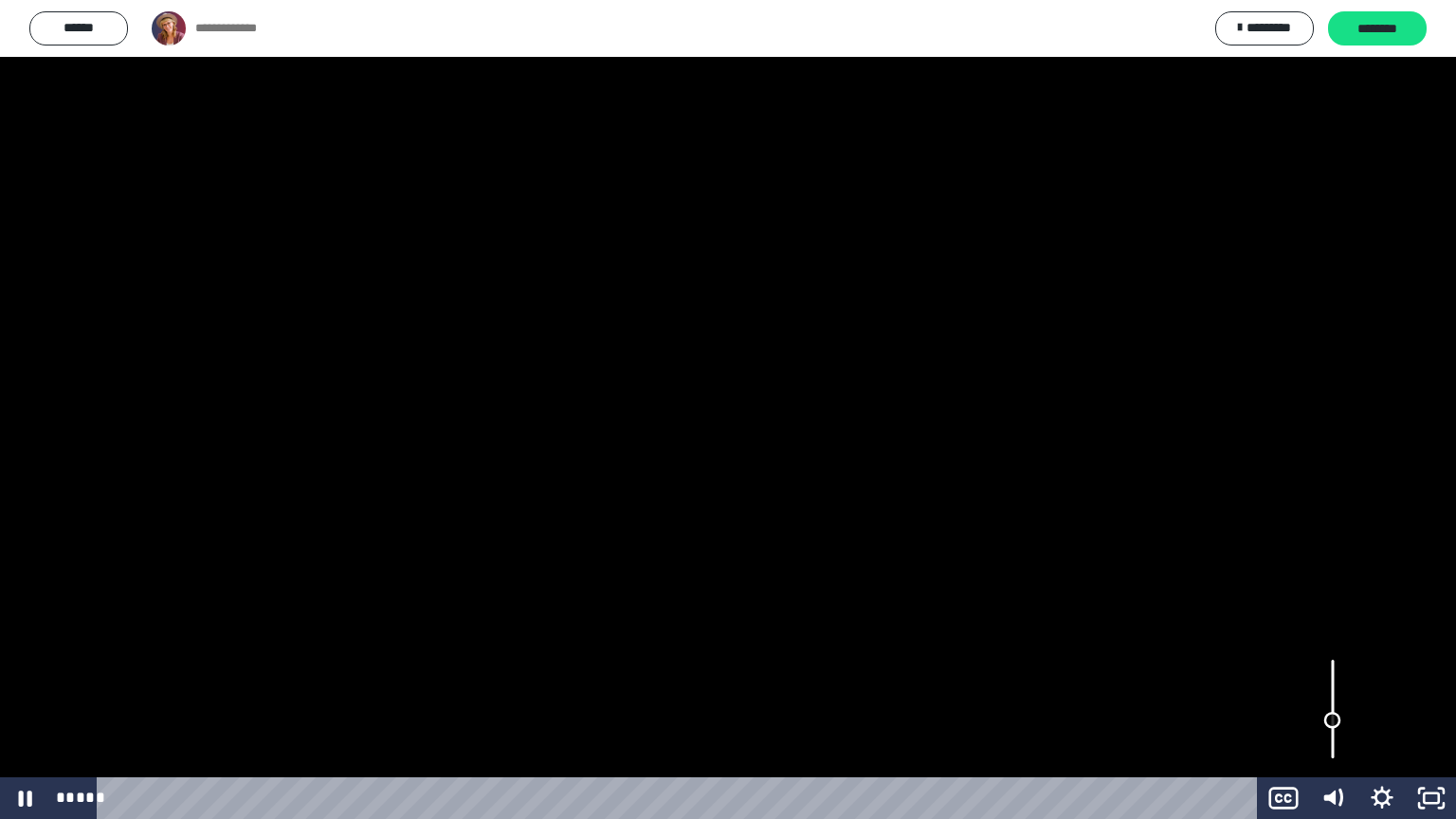 click at bounding box center [1333, 720] 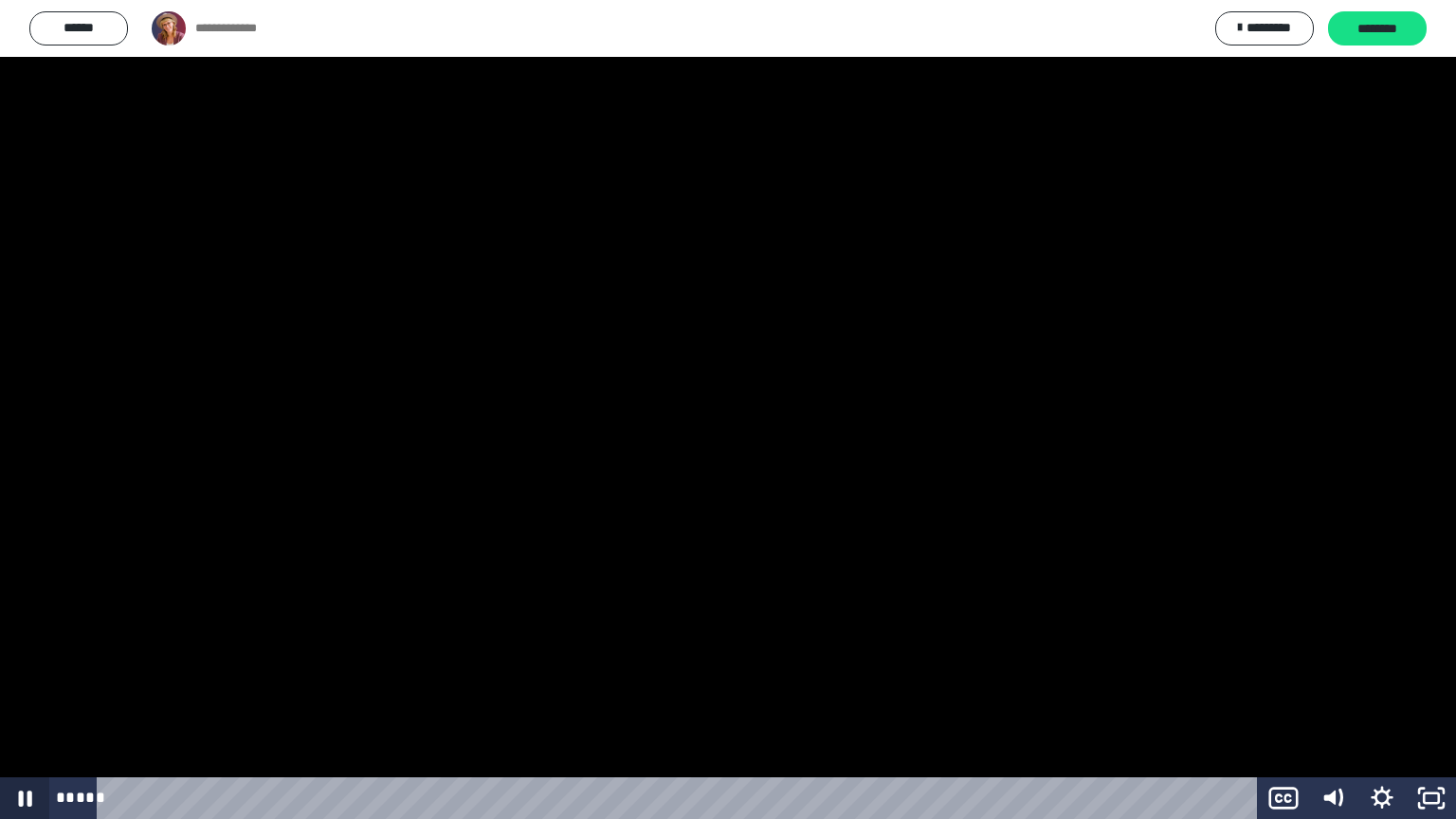 click 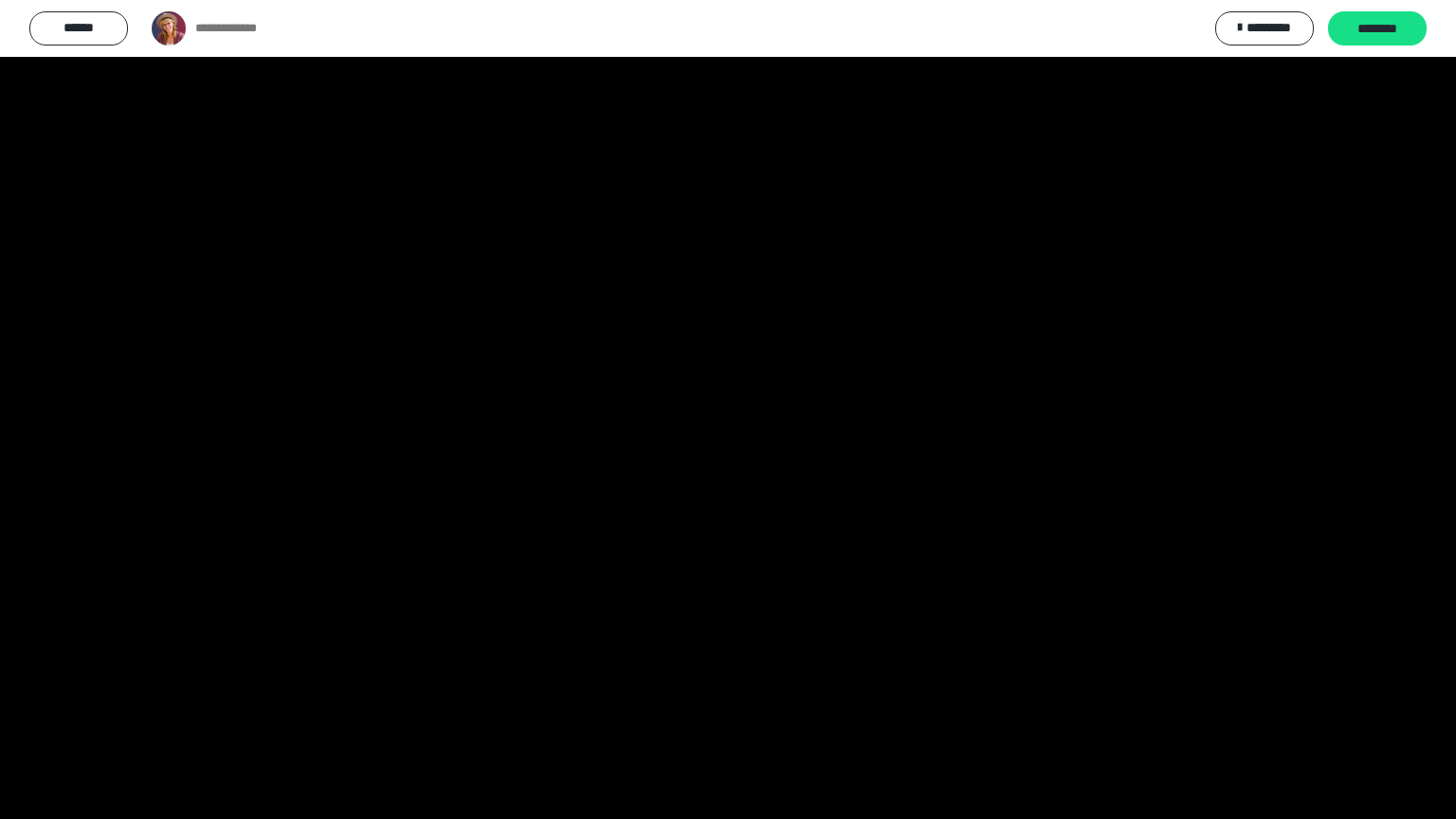 click at bounding box center [728, 410] 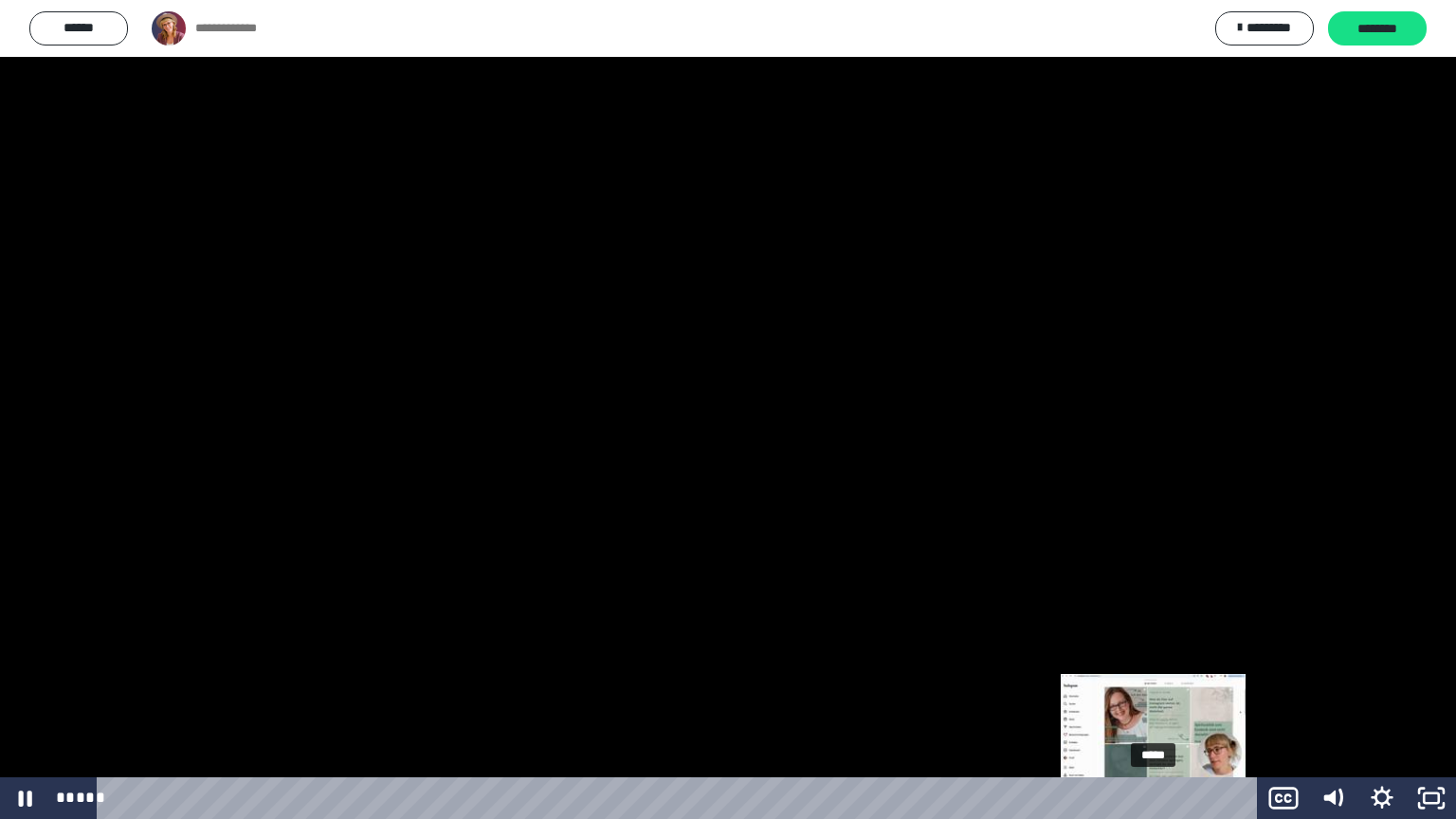 click on "*****" at bounding box center [681, 798] 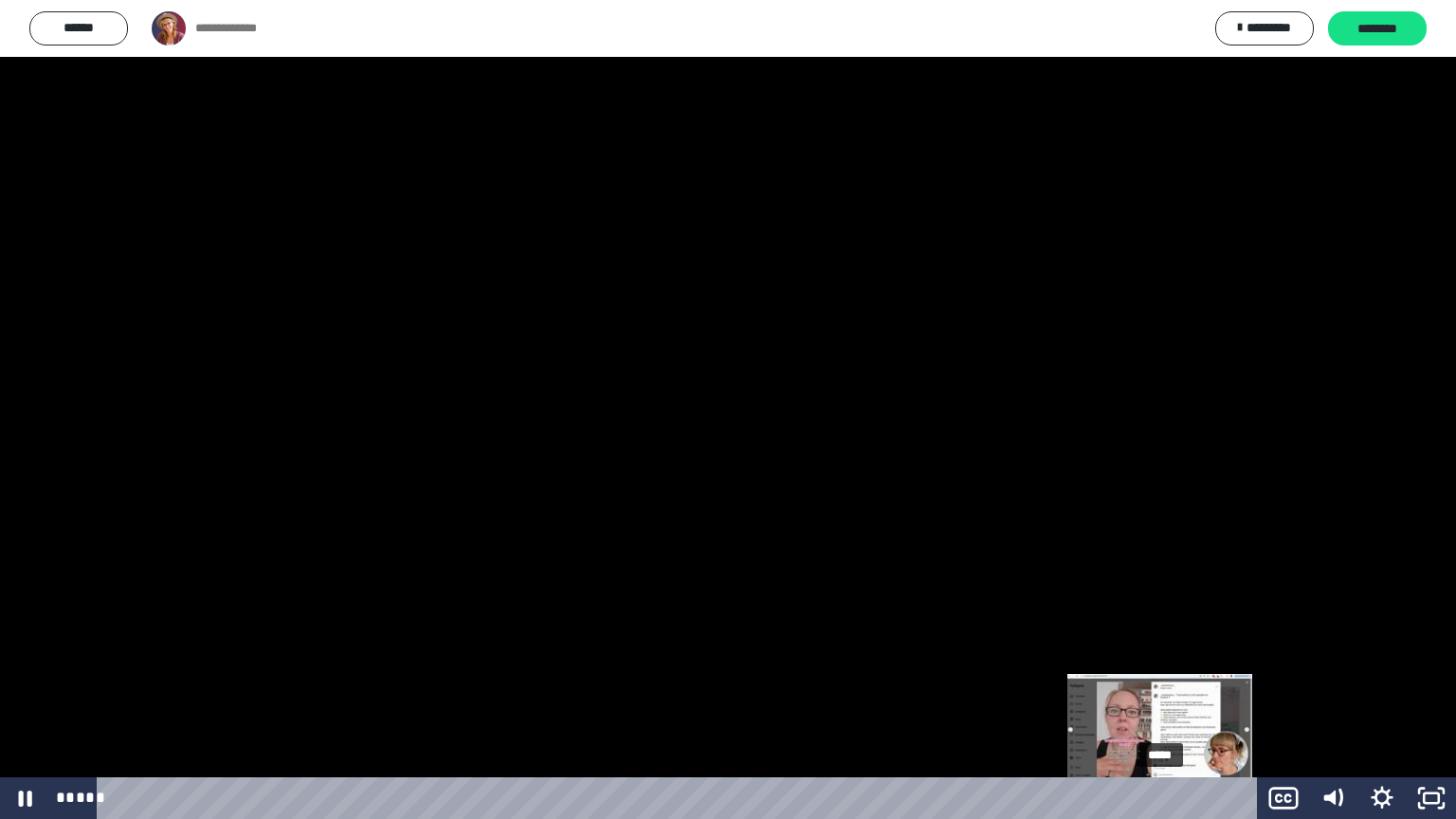 click at bounding box center (1153, 798) 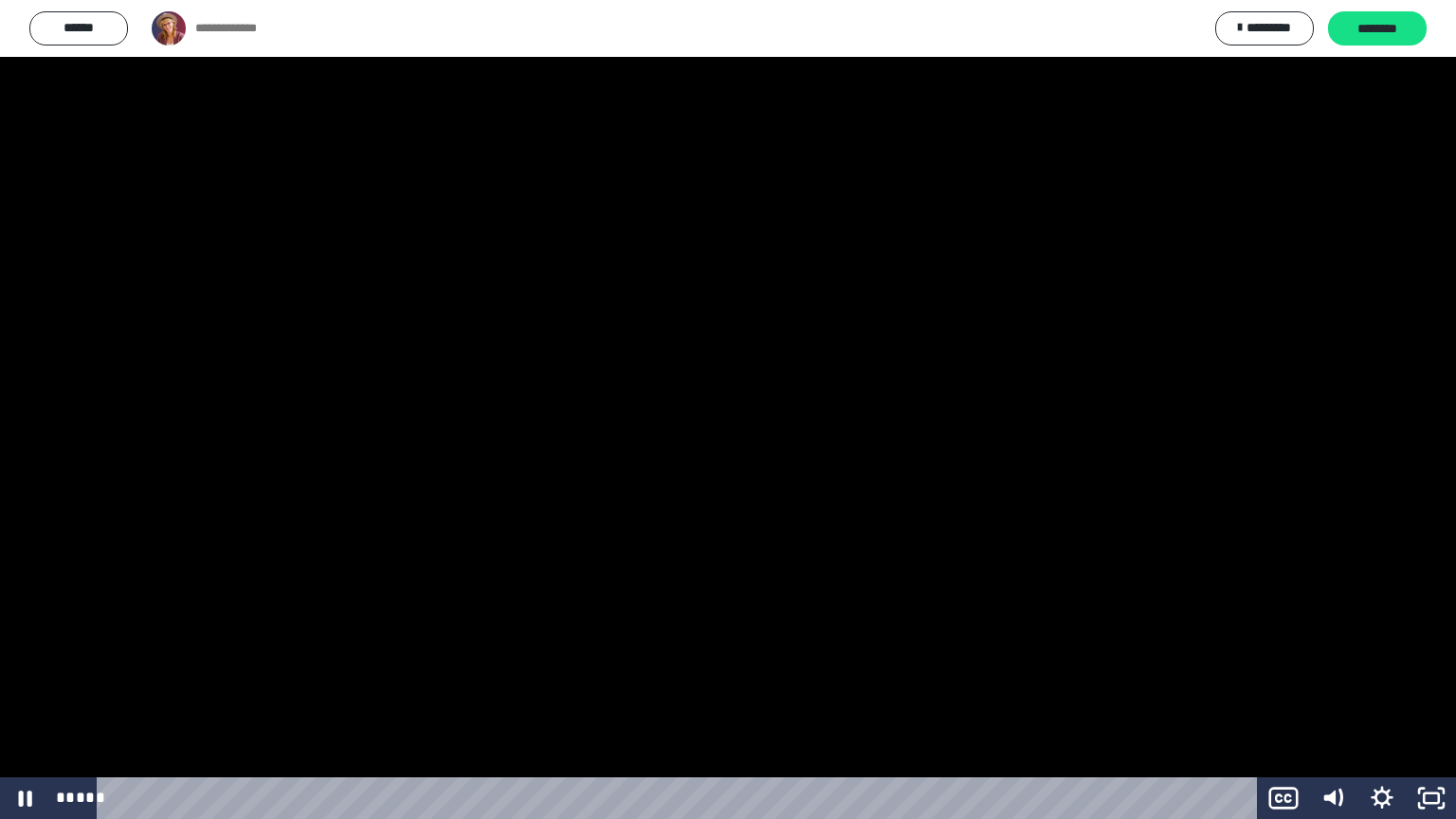click at bounding box center [728, 410] 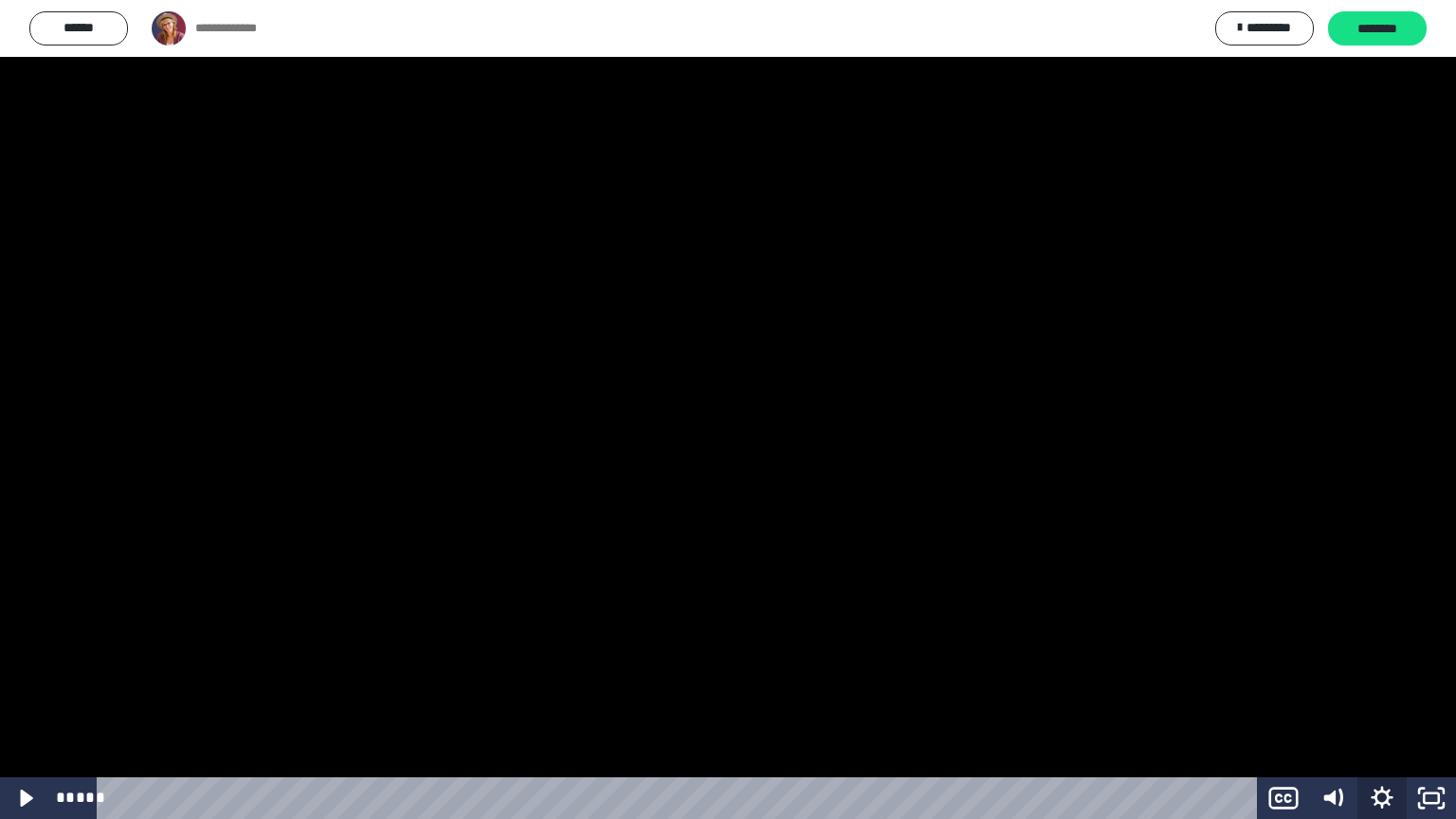 click 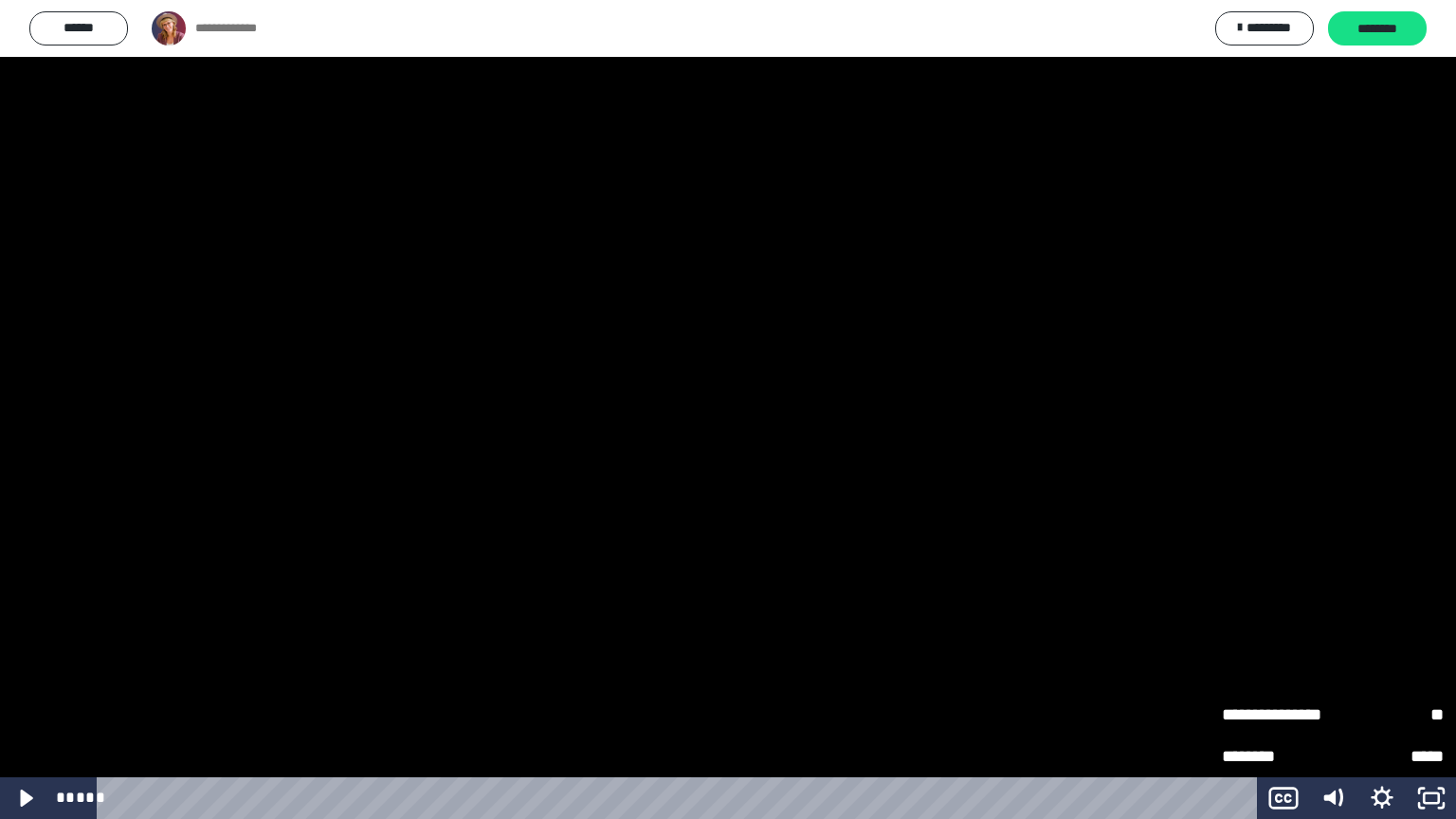 click on "**" at bounding box center [1388, 706] 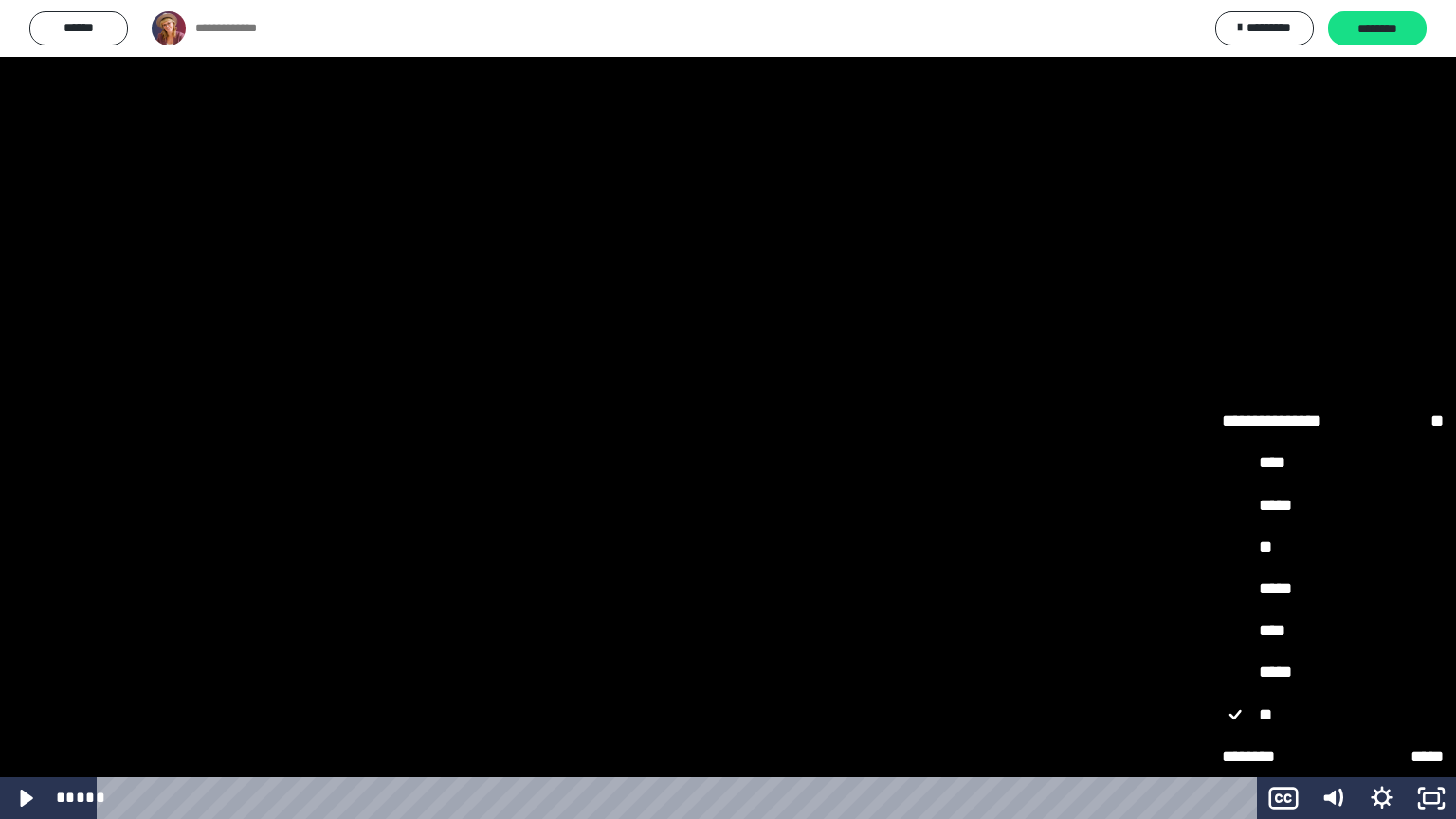 click on "****" at bounding box center [1333, 631] 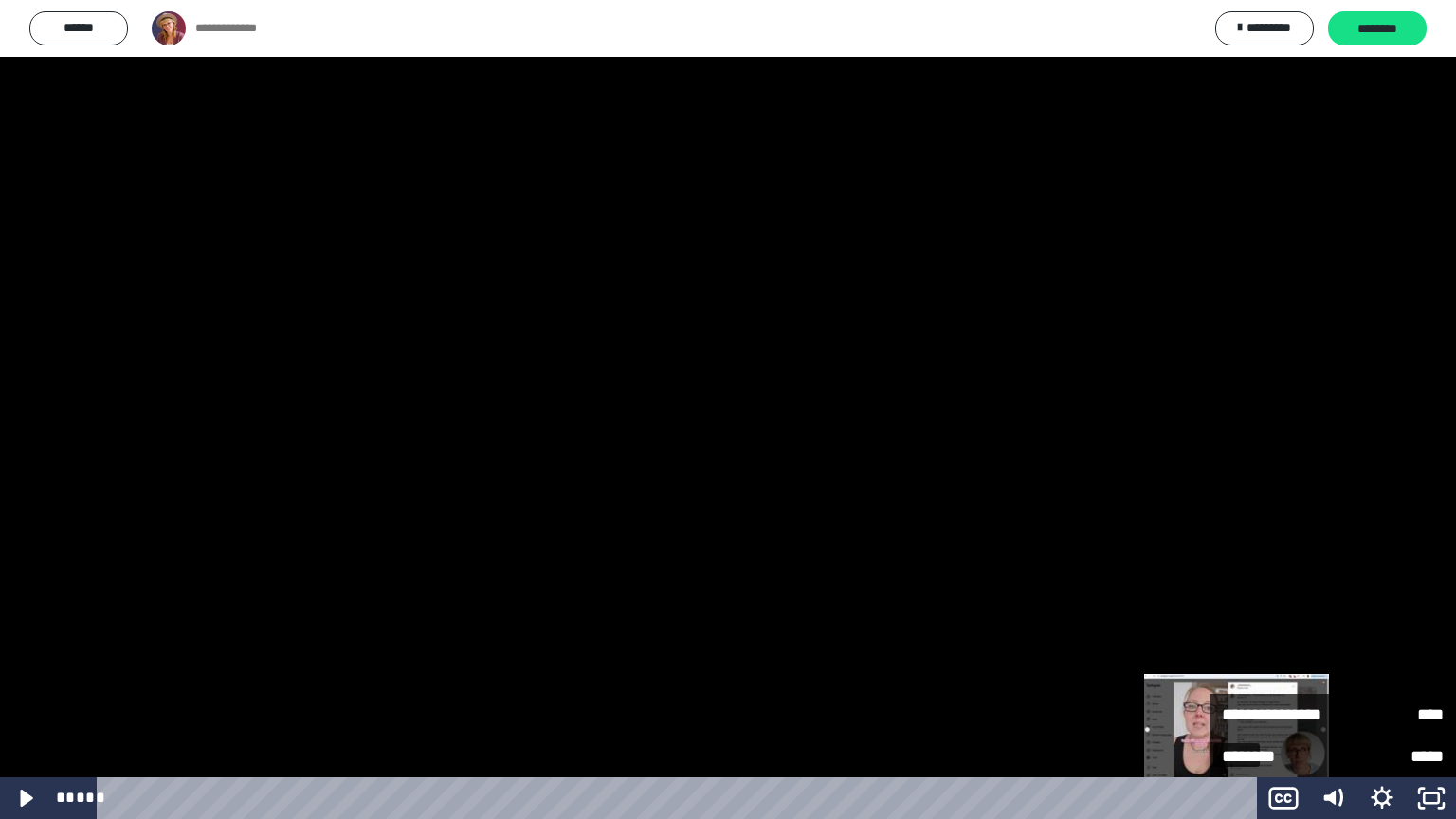 click at bounding box center (1236, 798) 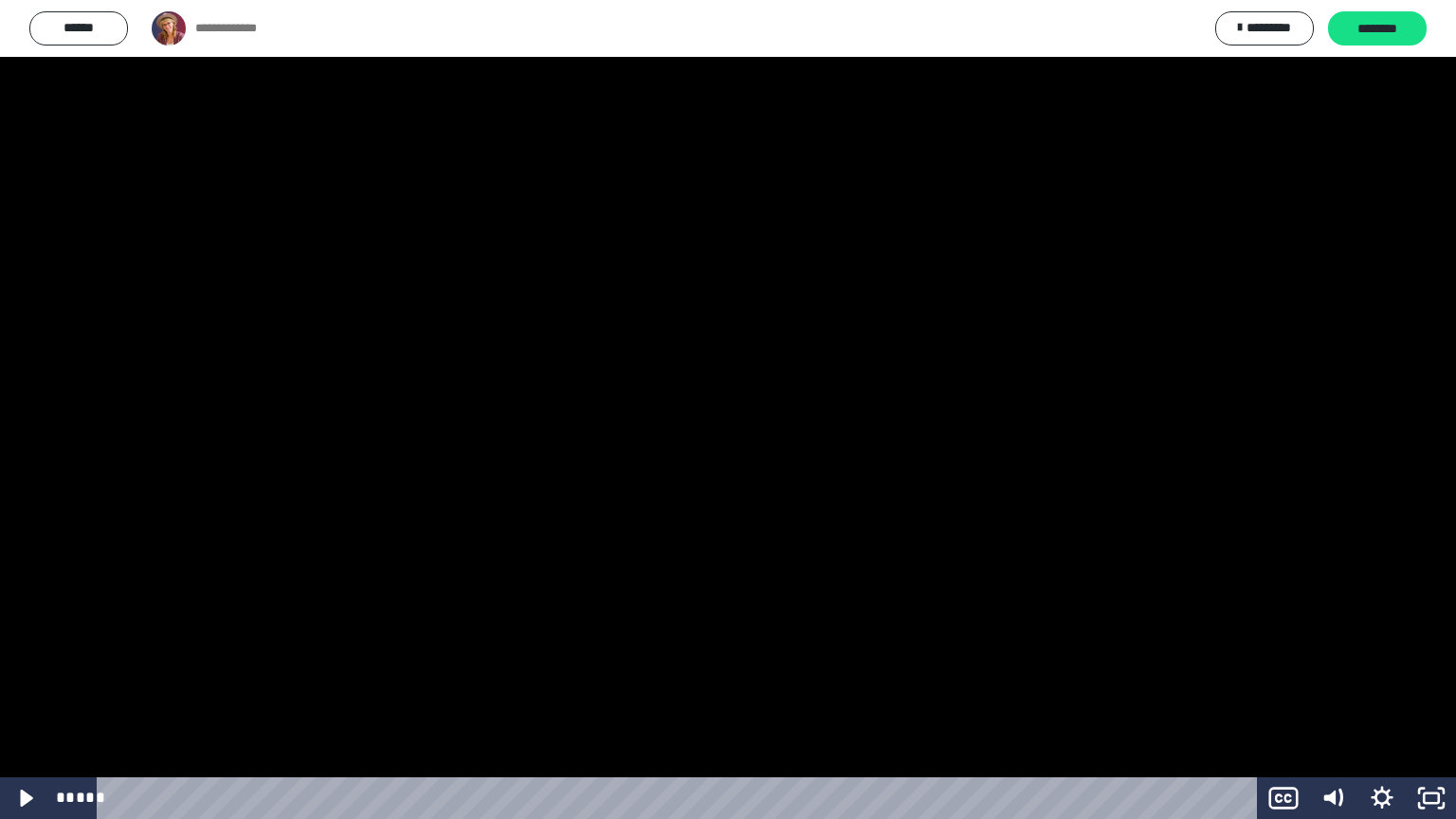click at bounding box center [728, 410] 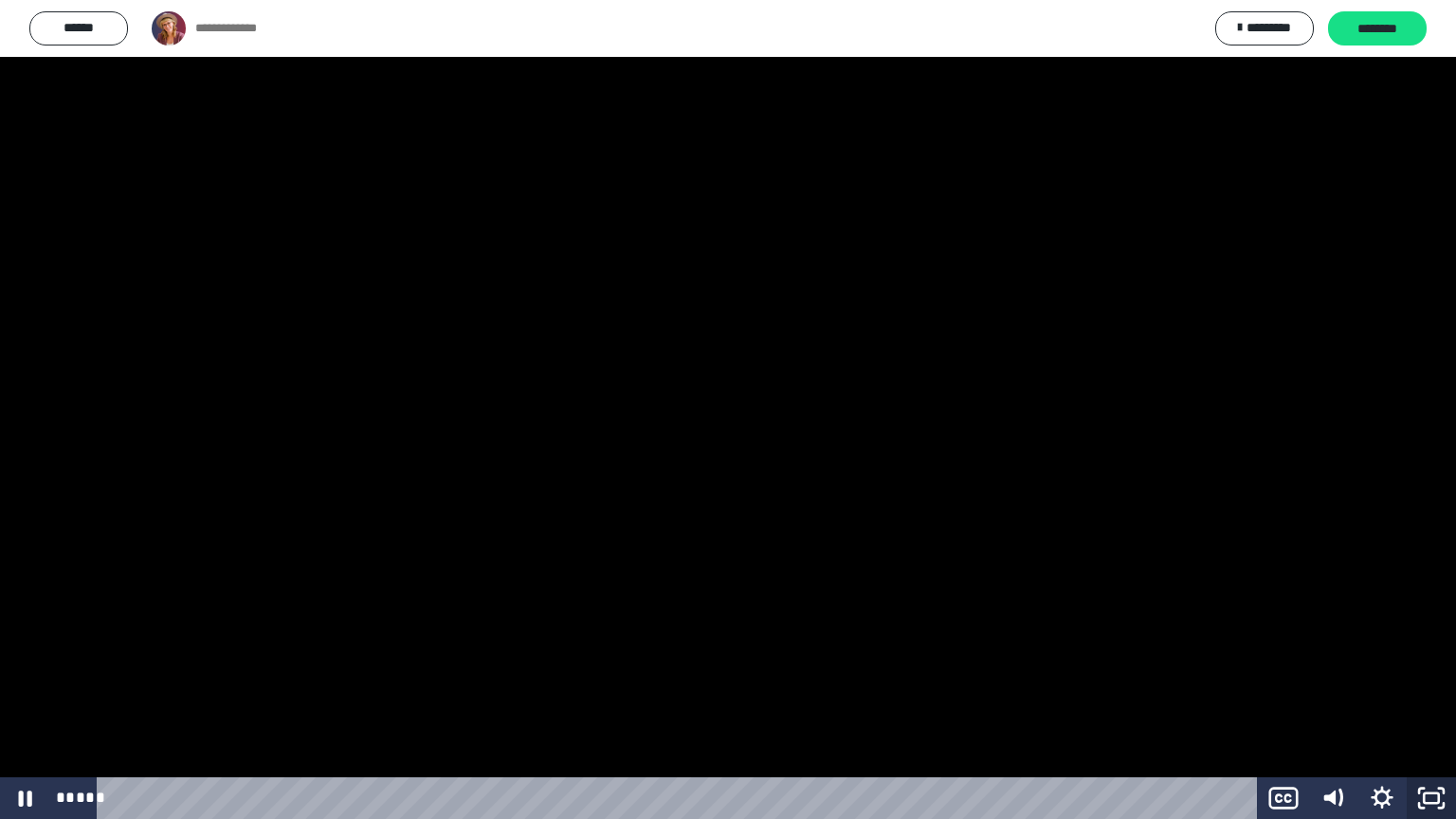 click 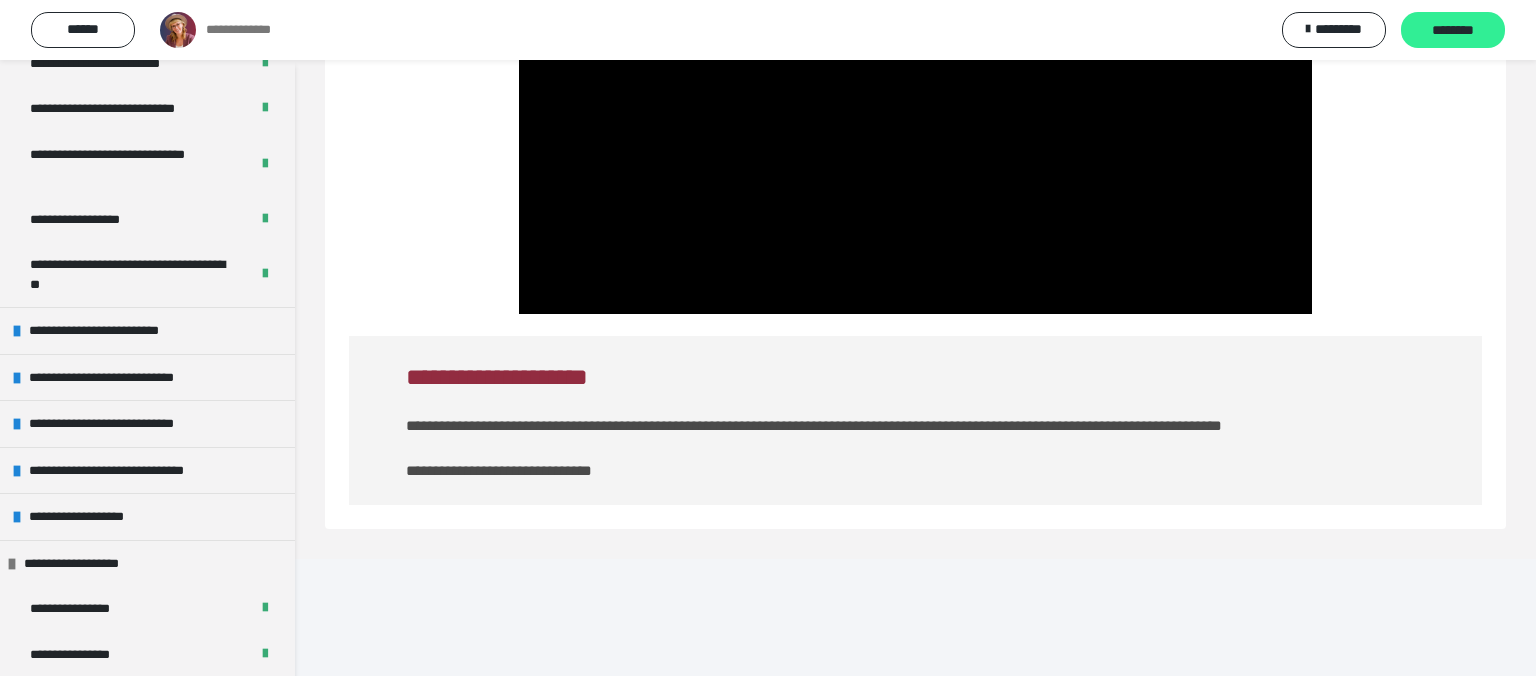 click on "********" at bounding box center (1453, 31) 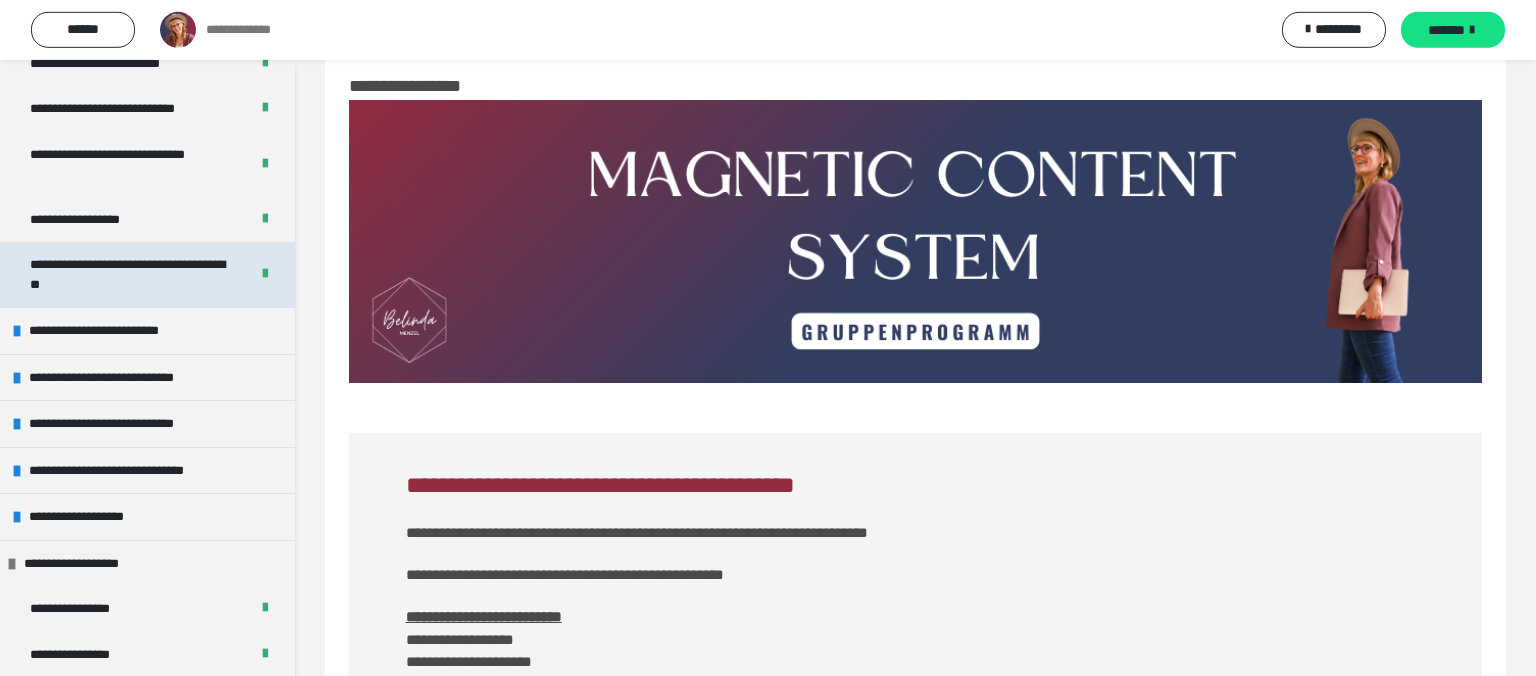 scroll, scrollTop: 0, scrollLeft: 0, axis: both 